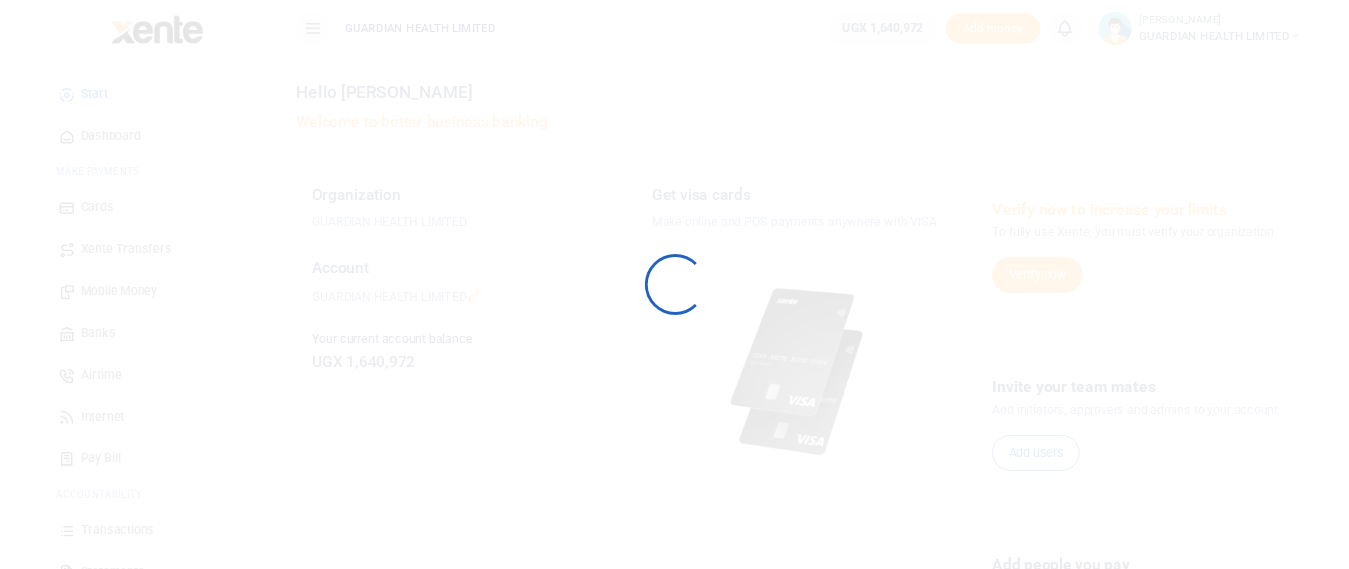 scroll, scrollTop: 0, scrollLeft: 0, axis: both 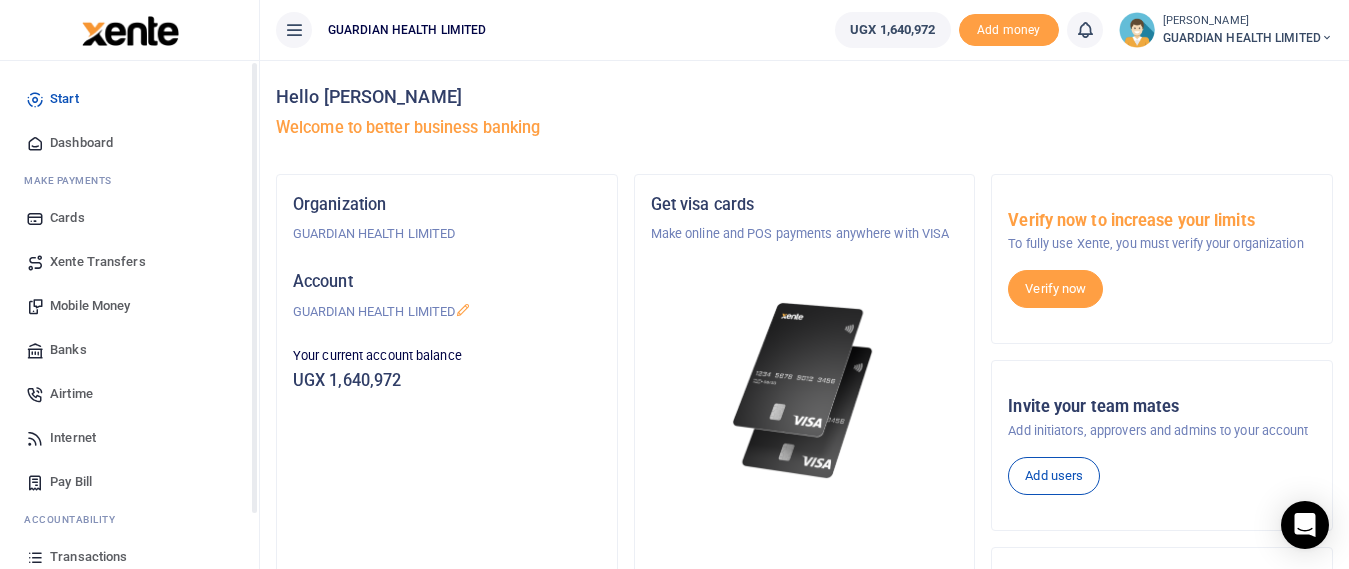 click on "Dashboard" at bounding box center [81, 143] 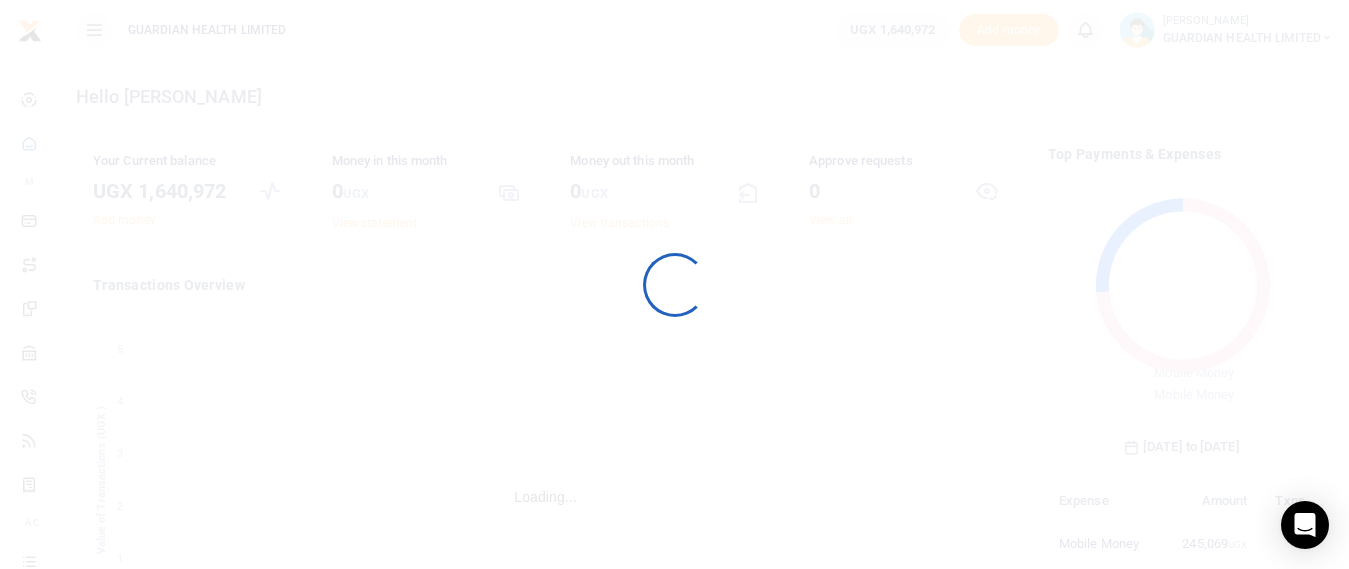 scroll, scrollTop: 0, scrollLeft: 0, axis: both 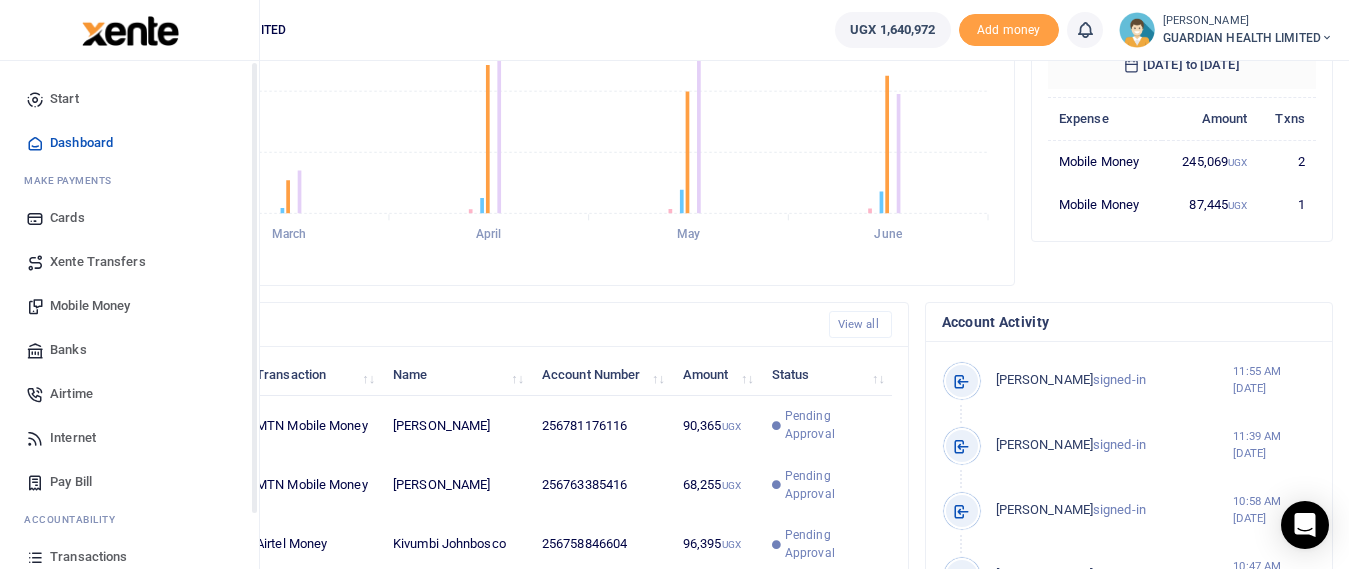 click on "Mobile Money" at bounding box center (90, 306) 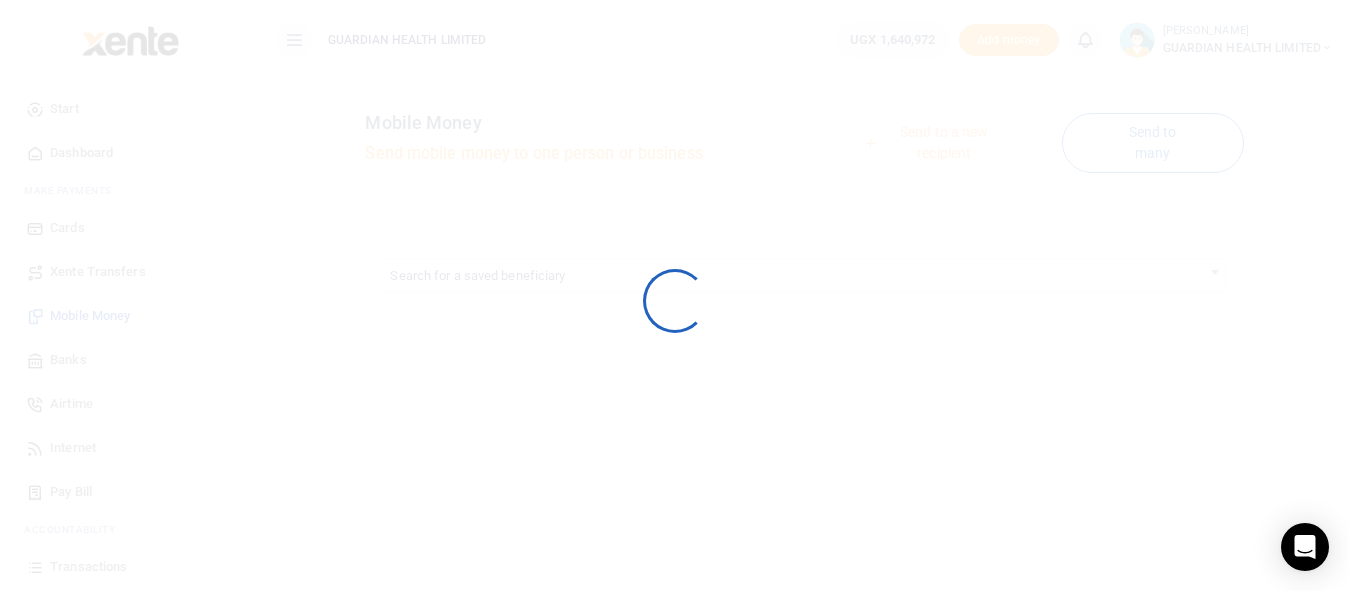 scroll, scrollTop: 0, scrollLeft: 0, axis: both 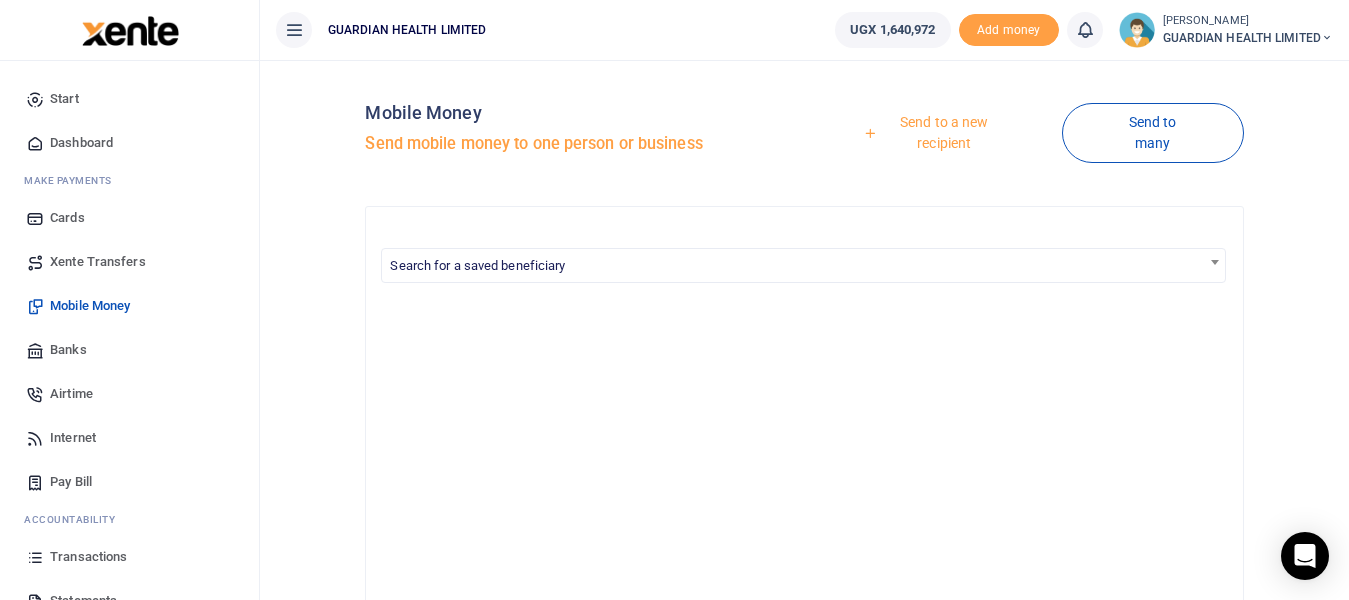 click on "Send to a new recipient" at bounding box center [936, 132] 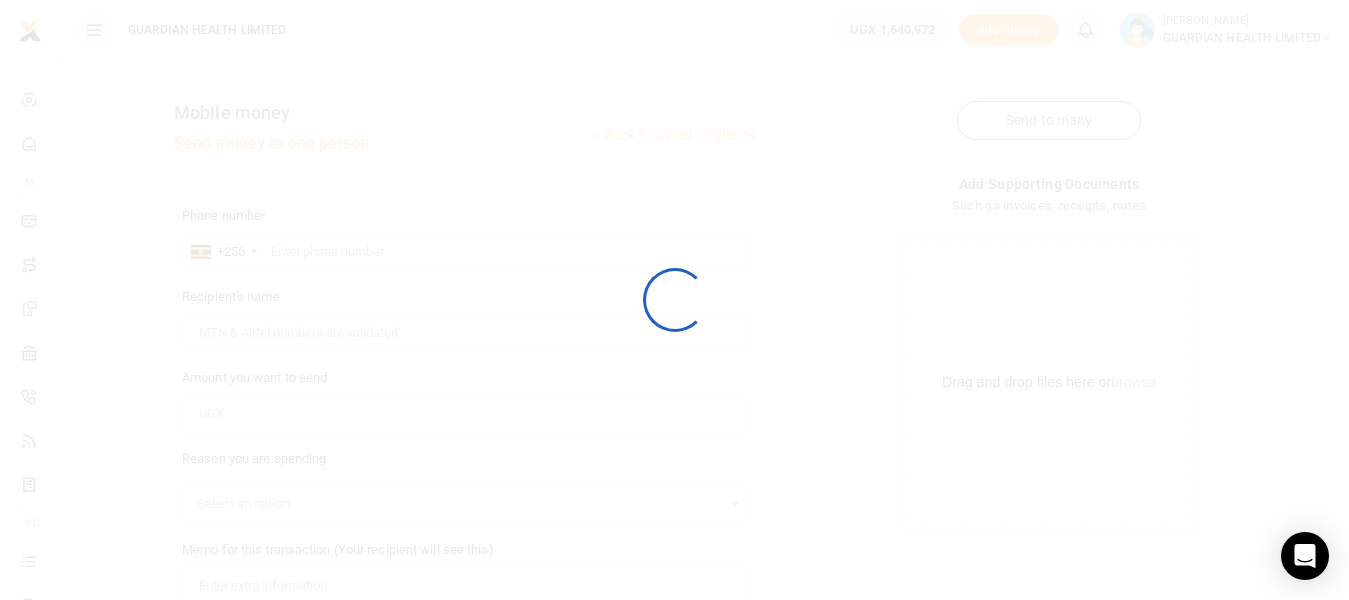 scroll, scrollTop: 0, scrollLeft: 0, axis: both 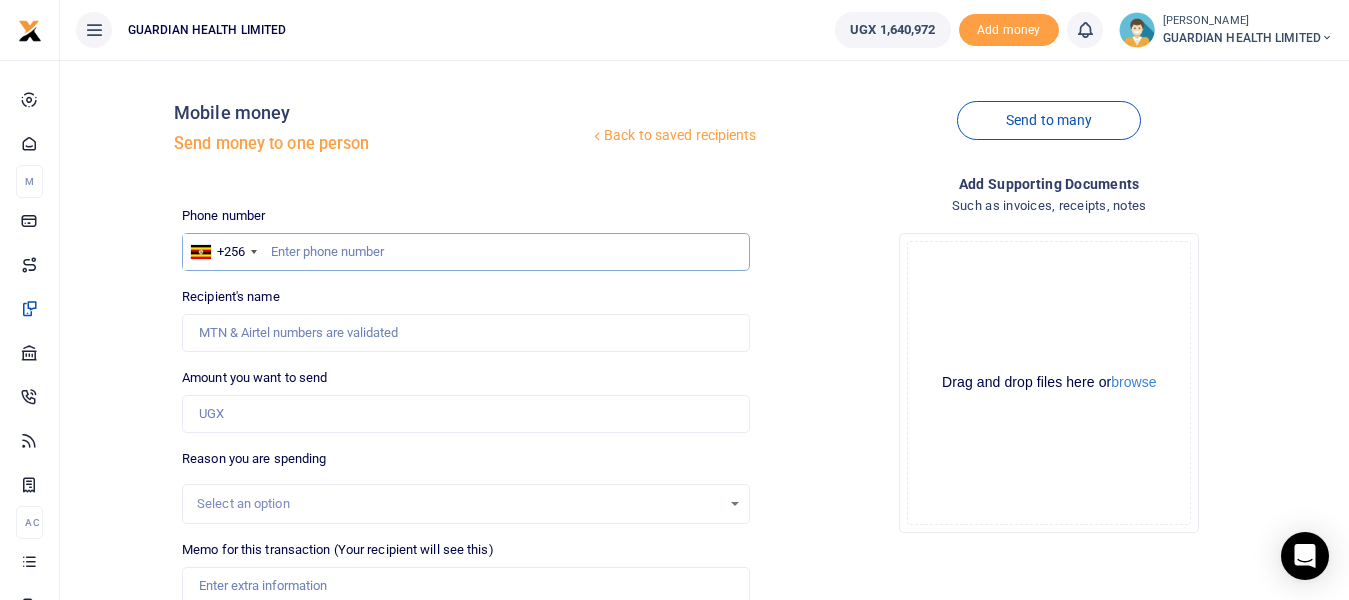 click at bounding box center (465, 252) 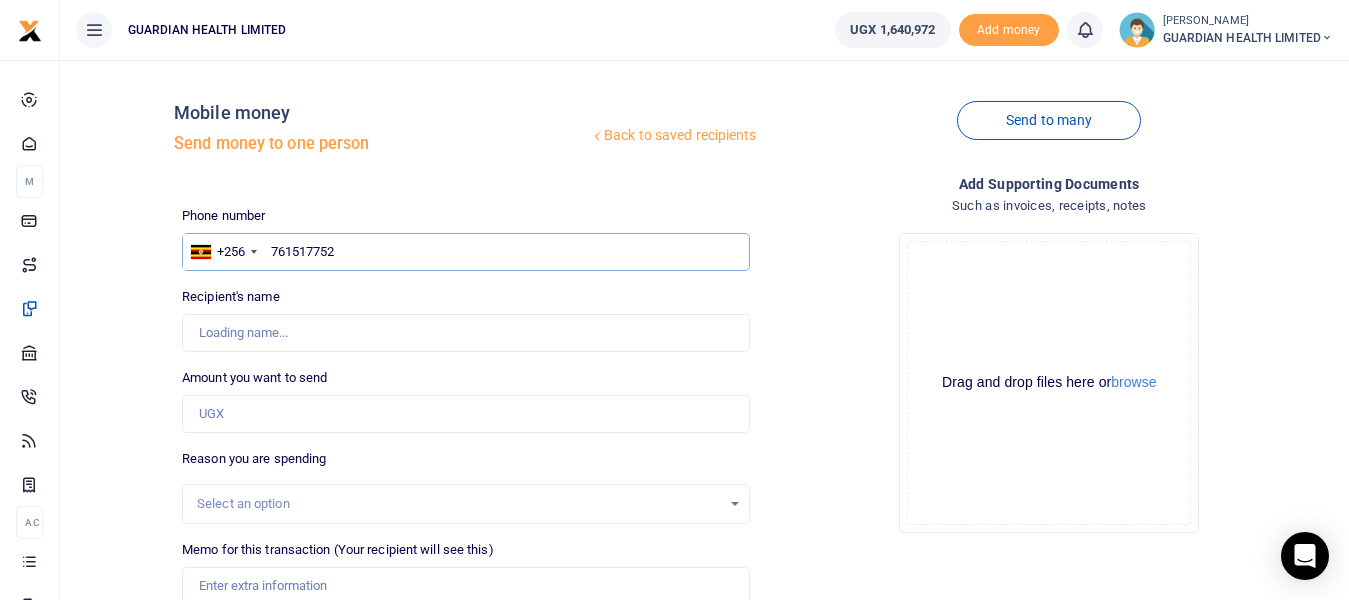 type on "761517752" 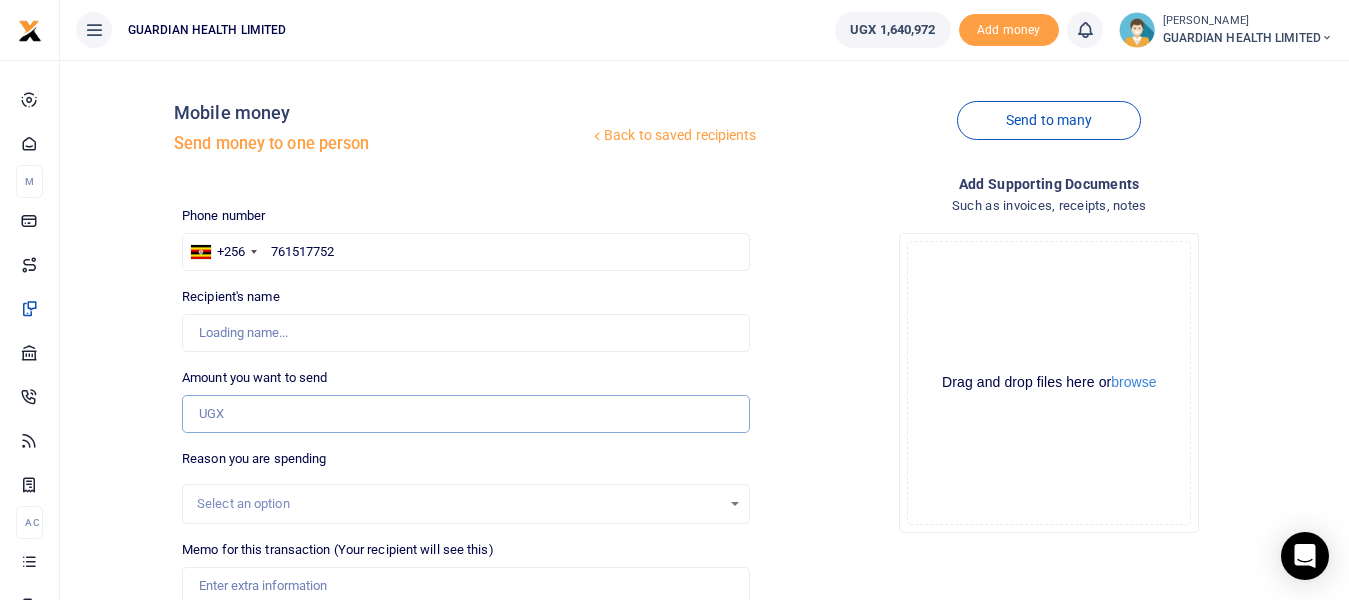 click on "Amount you want to send" at bounding box center (465, 414) 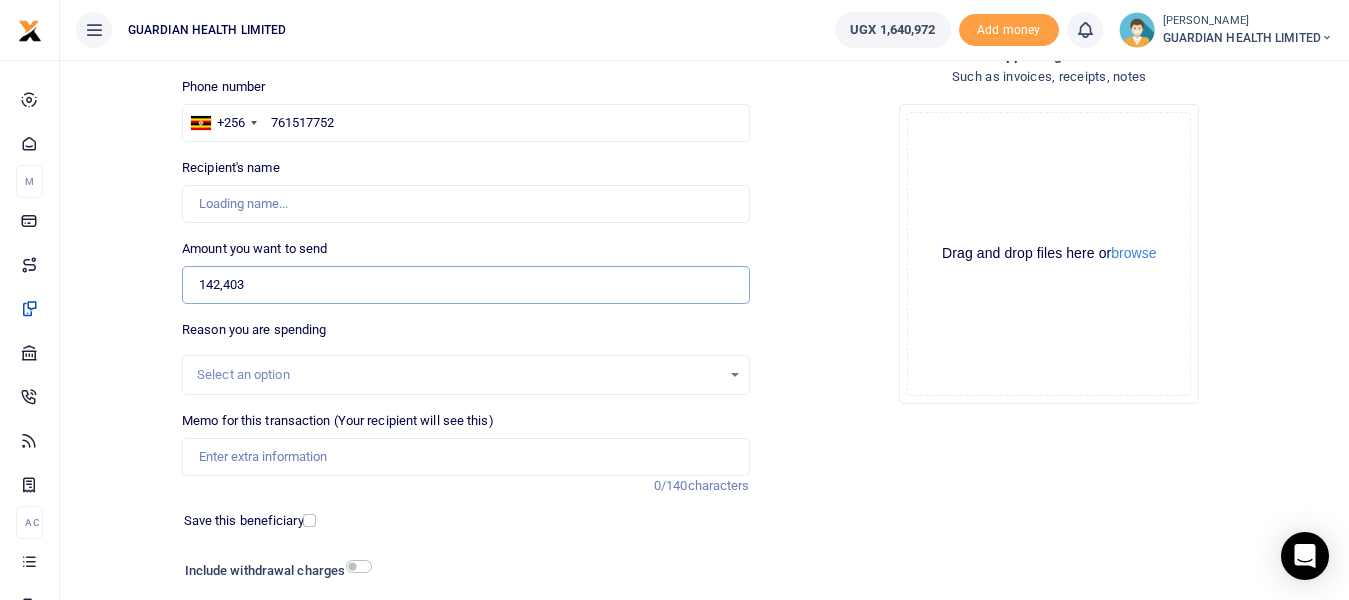 scroll, scrollTop: 266, scrollLeft: 0, axis: vertical 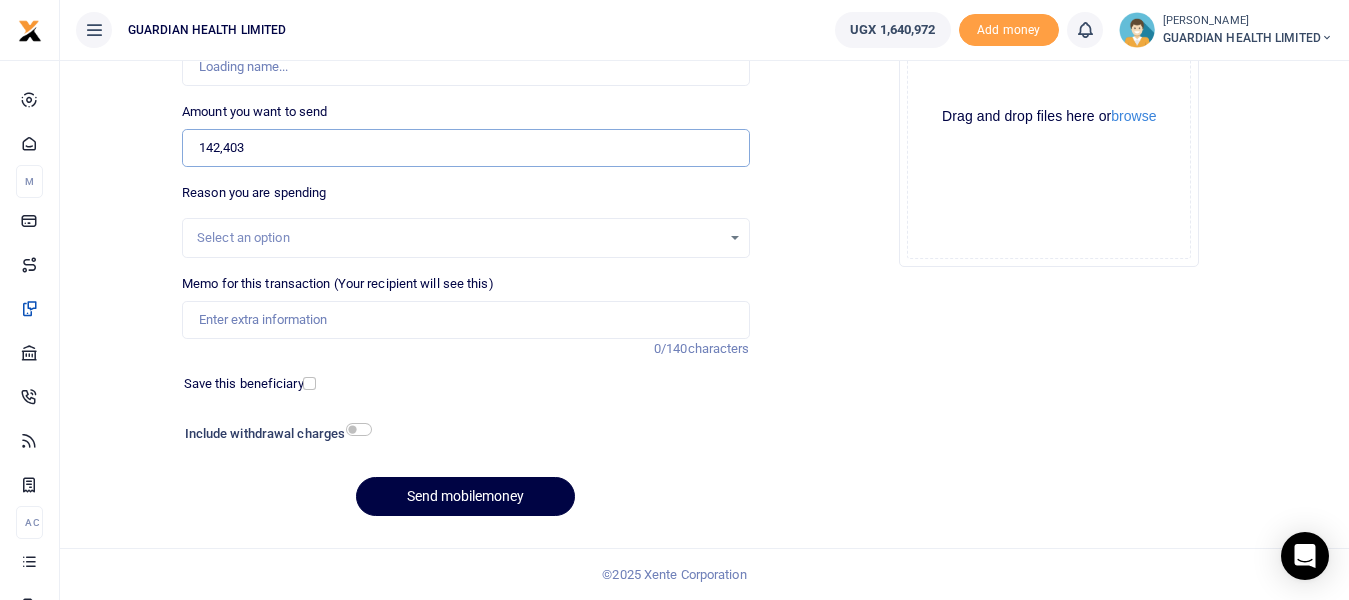 type on "142,403" 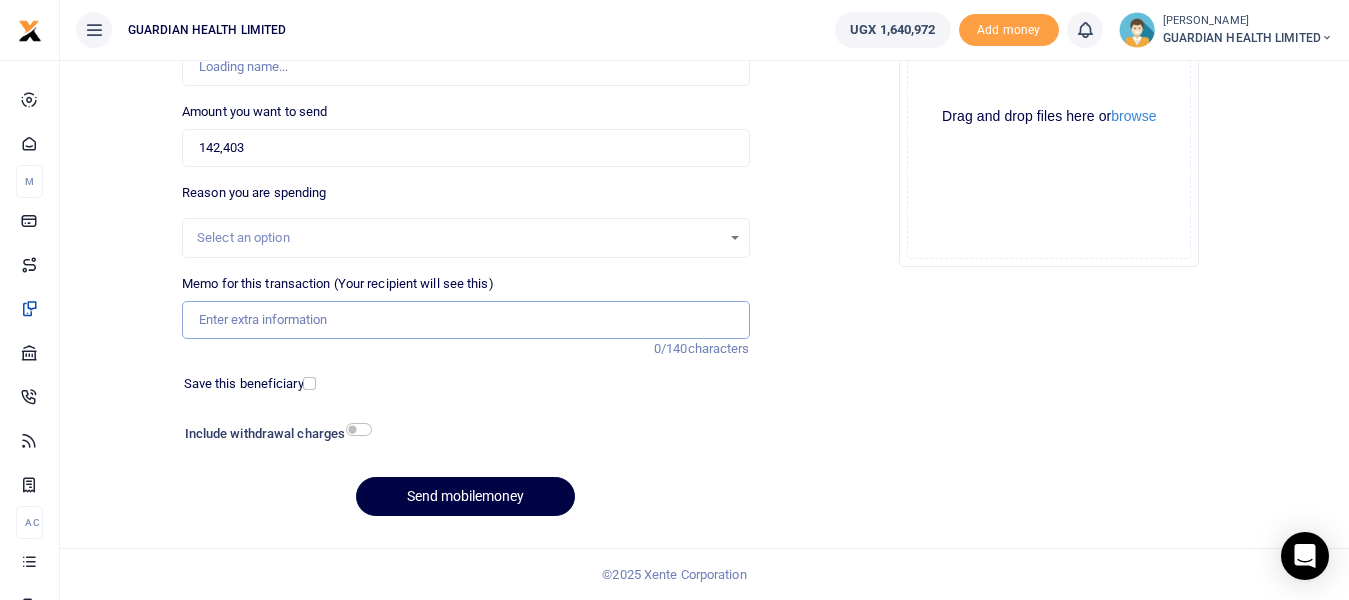 click on "Memo for this transaction (Your recipient will see this)" at bounding box center (465, 320) 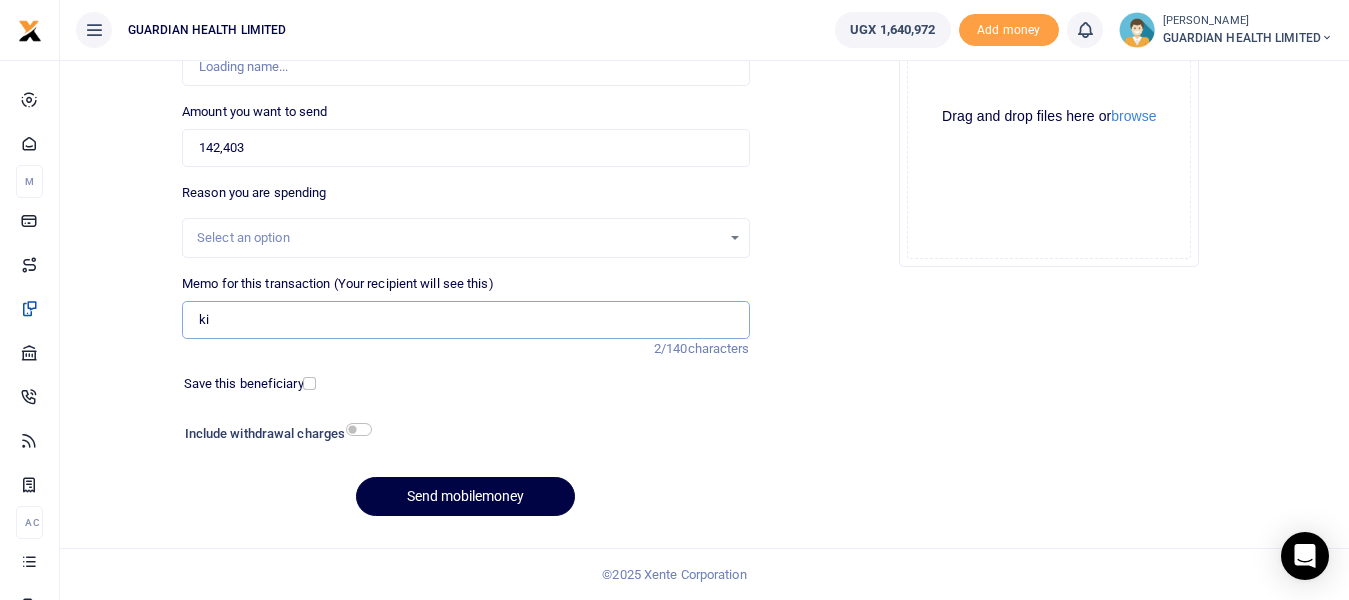 type on "Kisementi client refund" 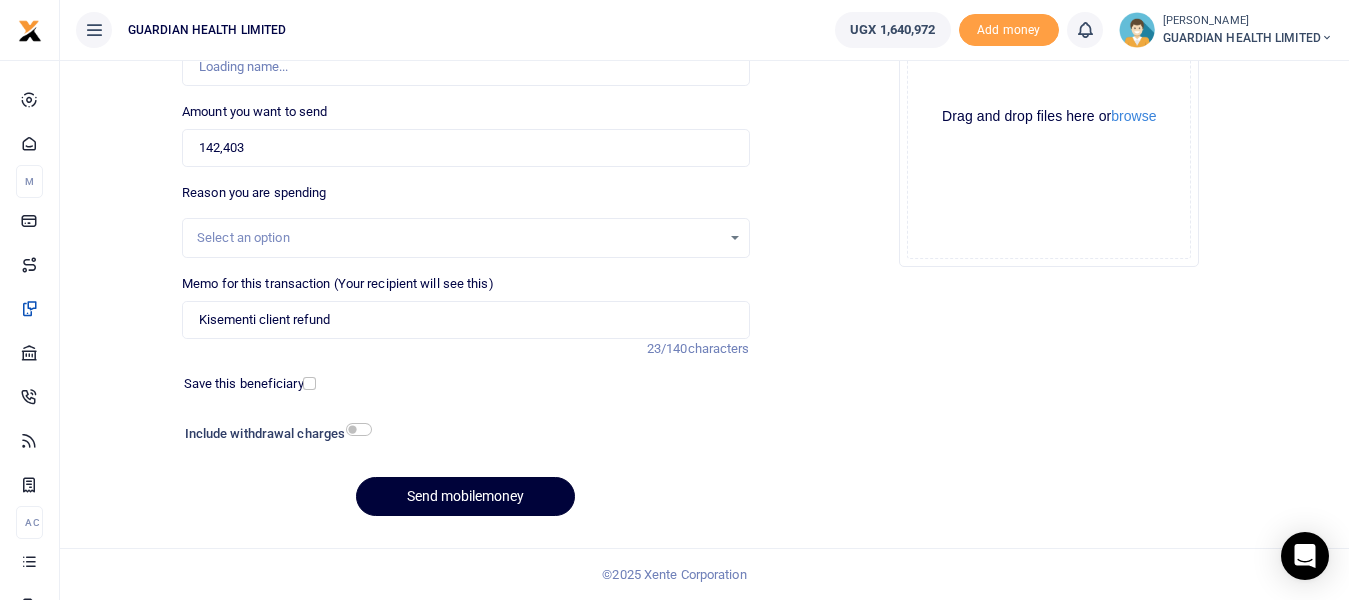click on "Send mobilemoney" at bounding box center (465, 496) 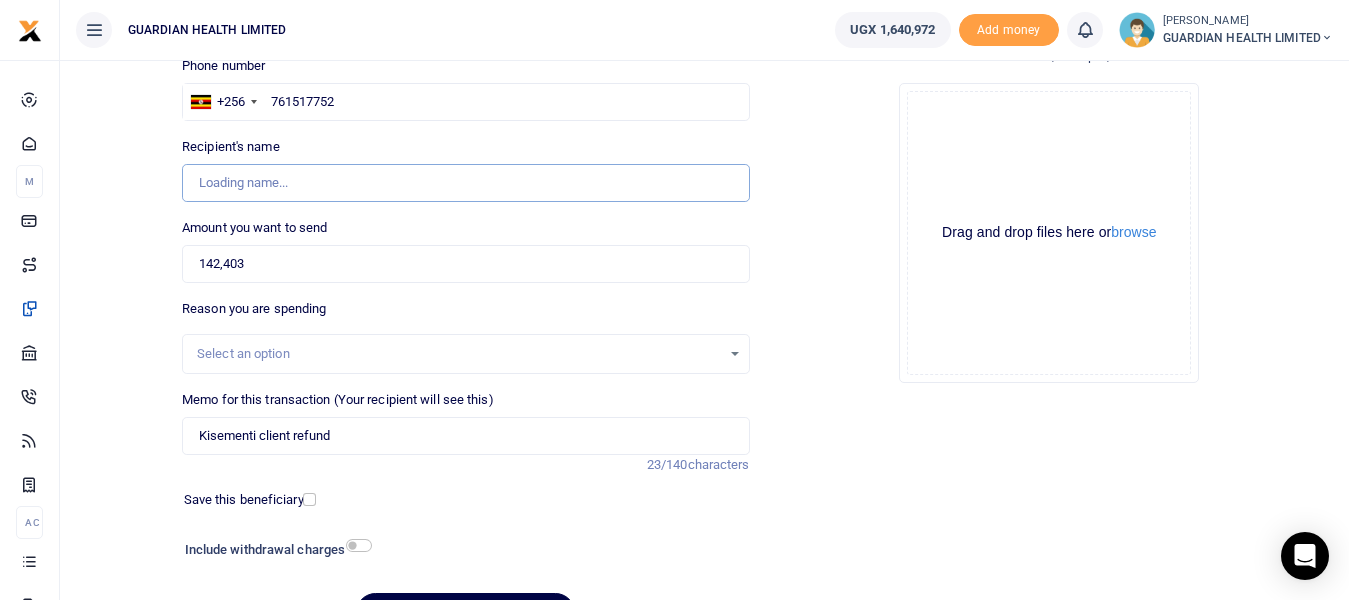 scroll, scrollTop: 0, scrollLeft: 0, axis: both 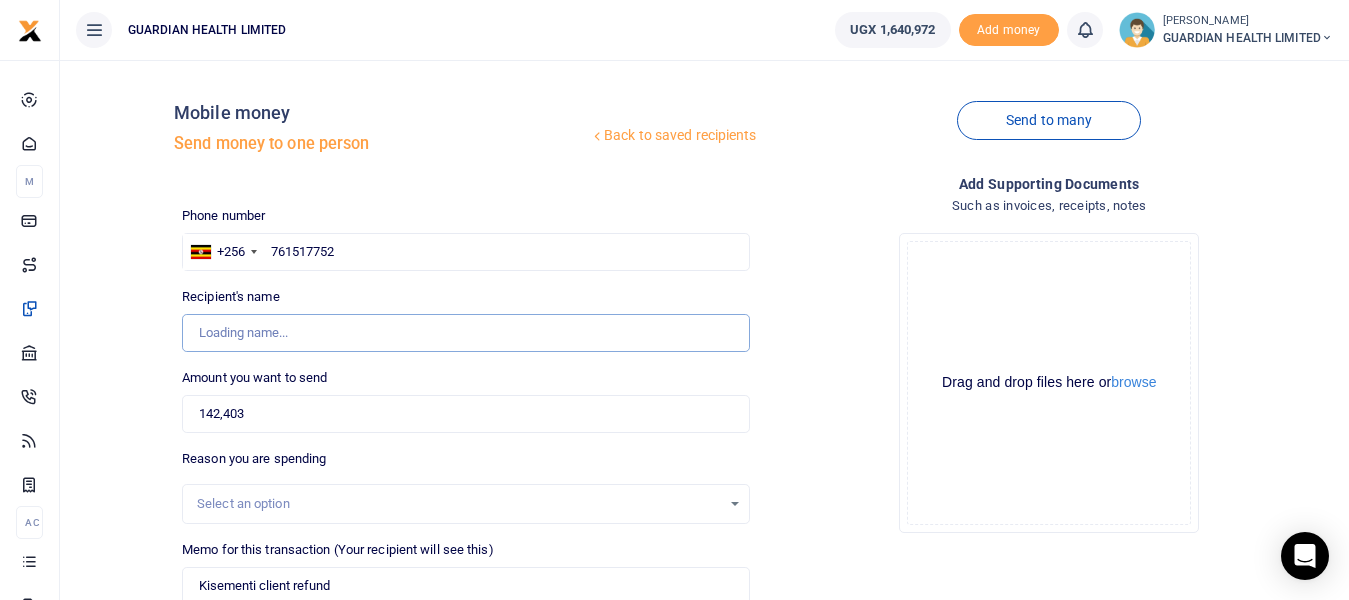 type on "Shamim Salem" 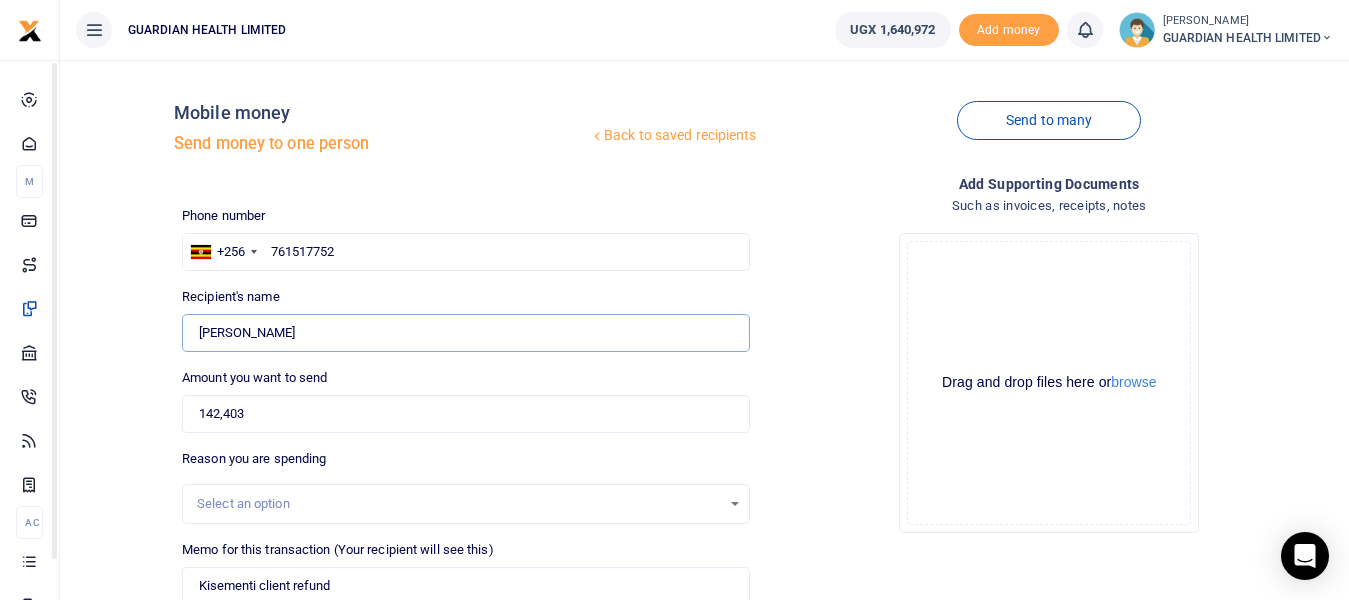 scroll, scrollTop: 266, scrollLeft: 0, axis: vertical 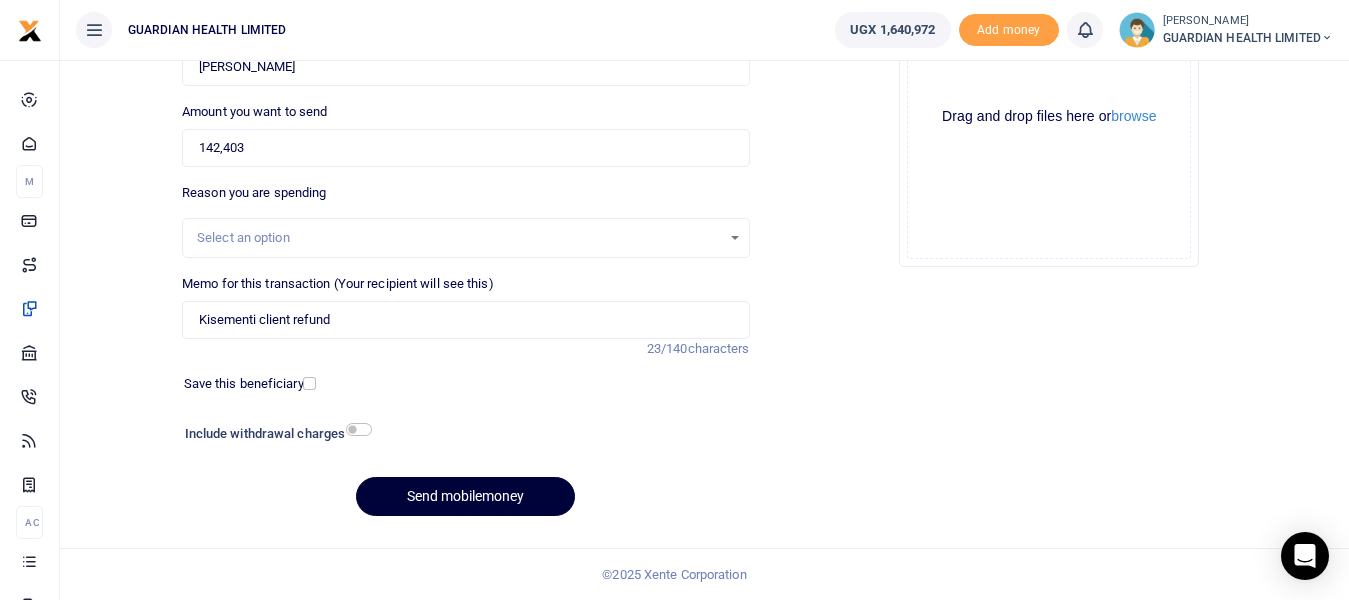 click on "Send mobilemoney" at bounding box center (465, 496) 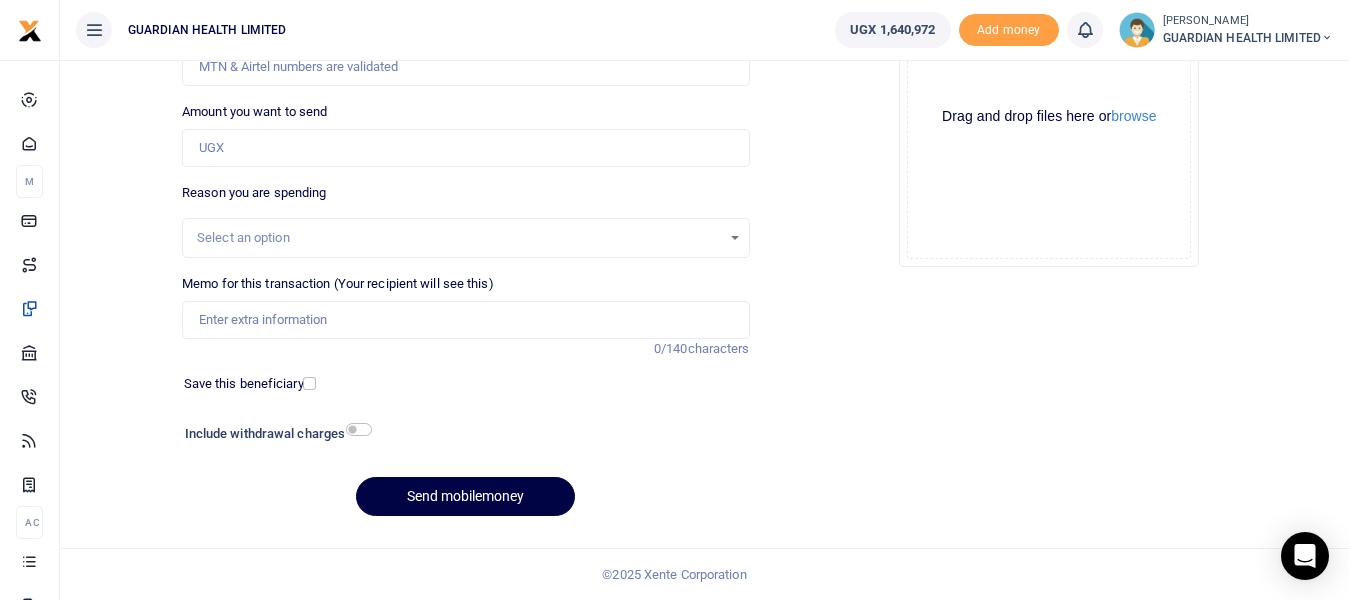 scroll, scrollTop: 0, scrollLeft: 0, axis: both 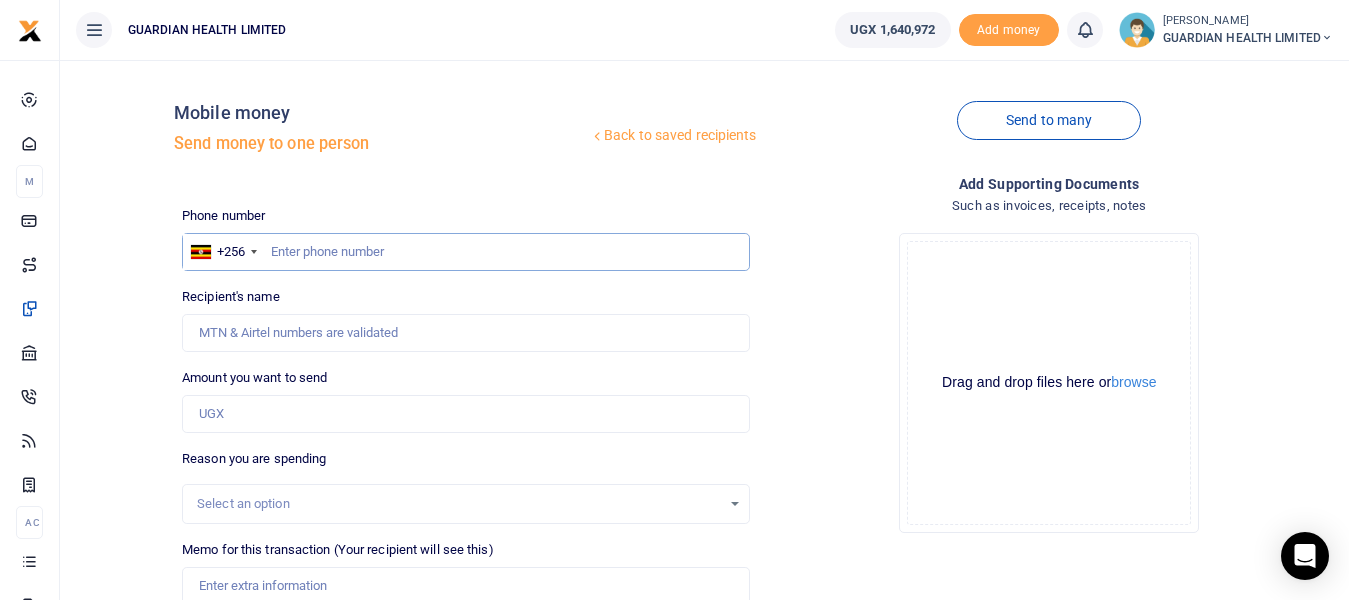 click at bounding box center [465, 252] 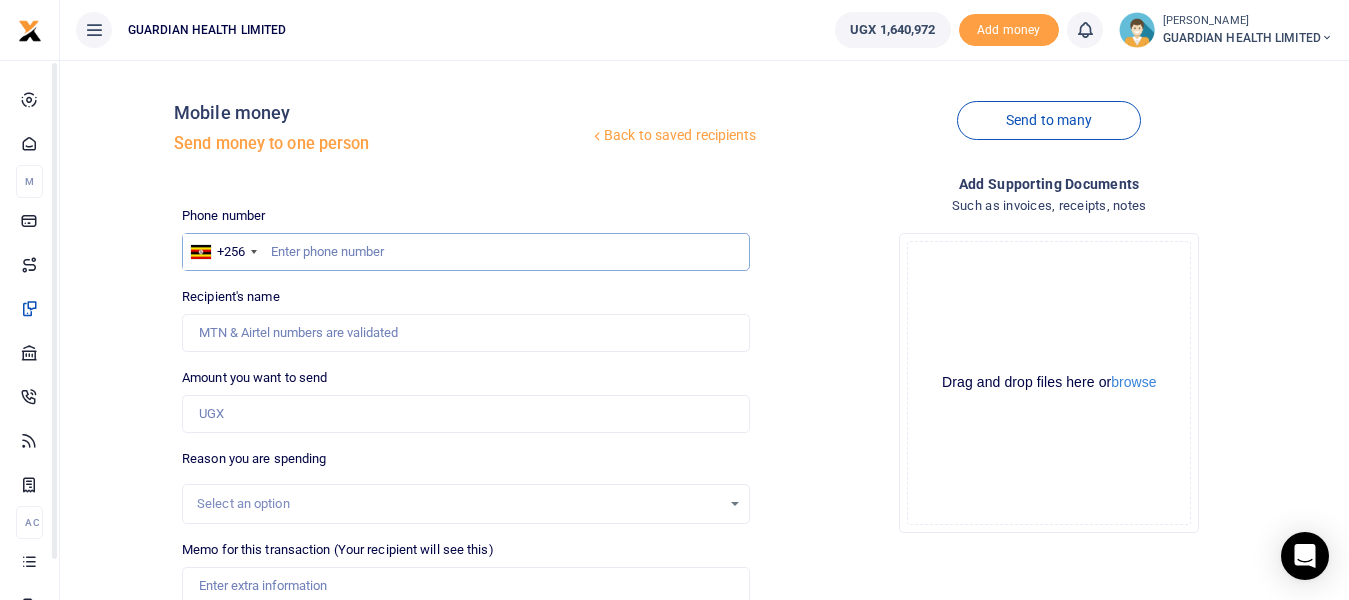 click at bounding box center (465, 252) 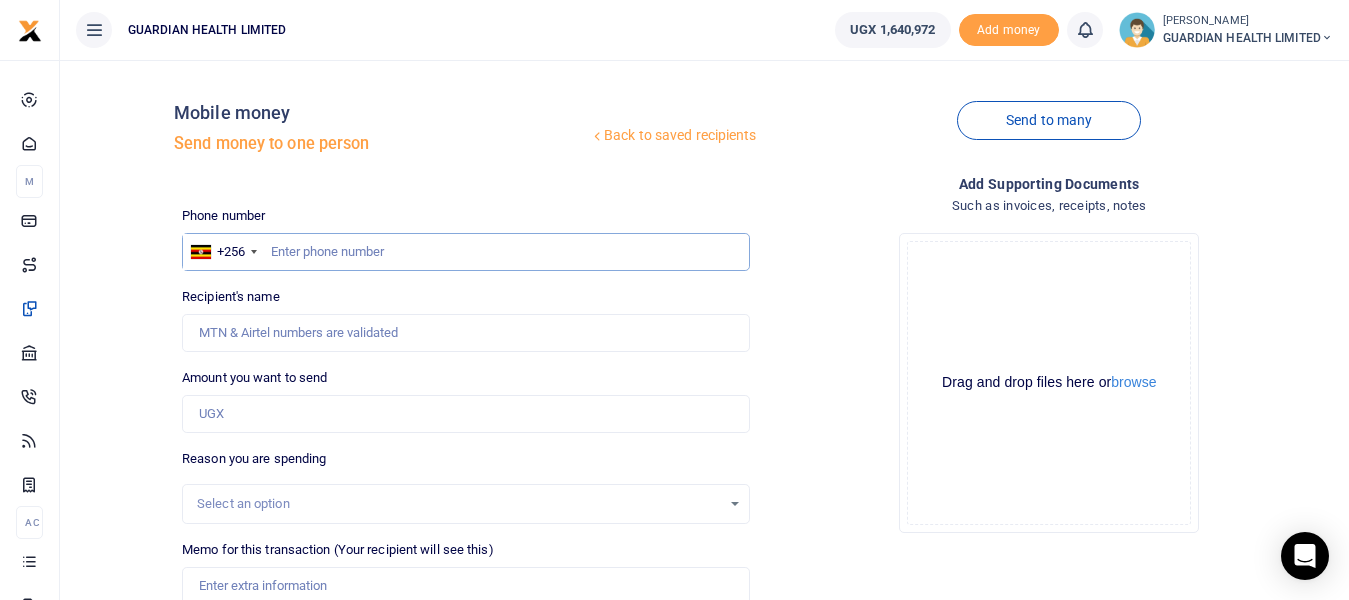 click at bounding box center (465, 252) 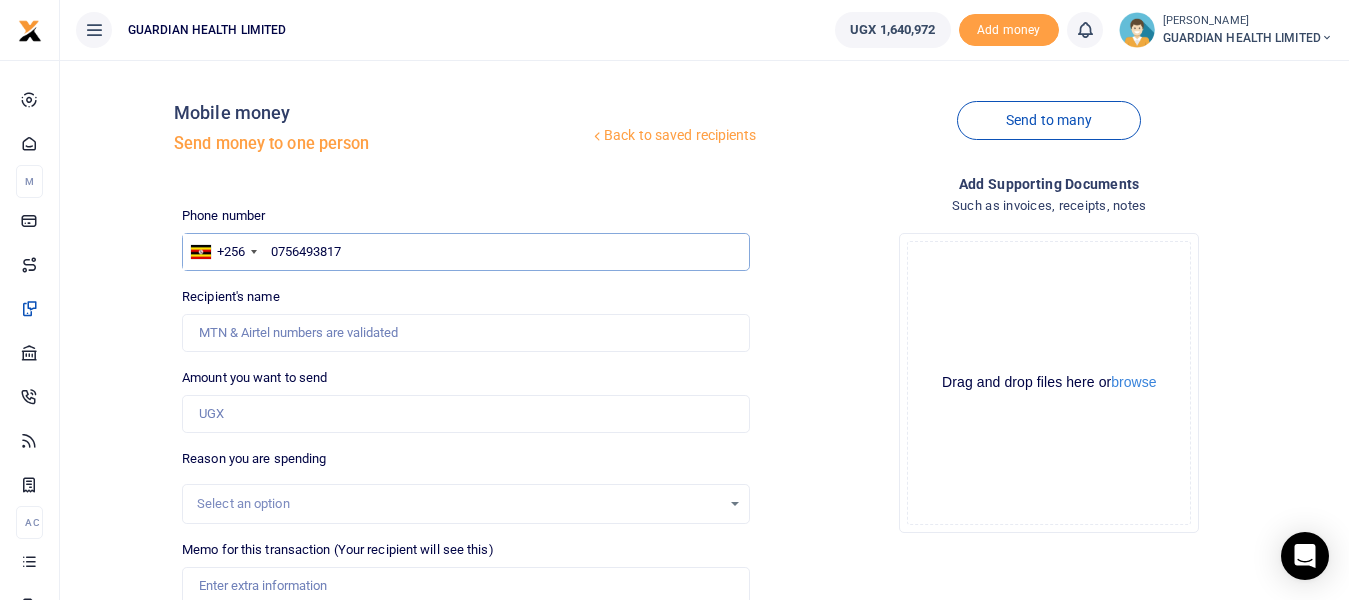 click on "0756493817" at bounding box center [465, 252] 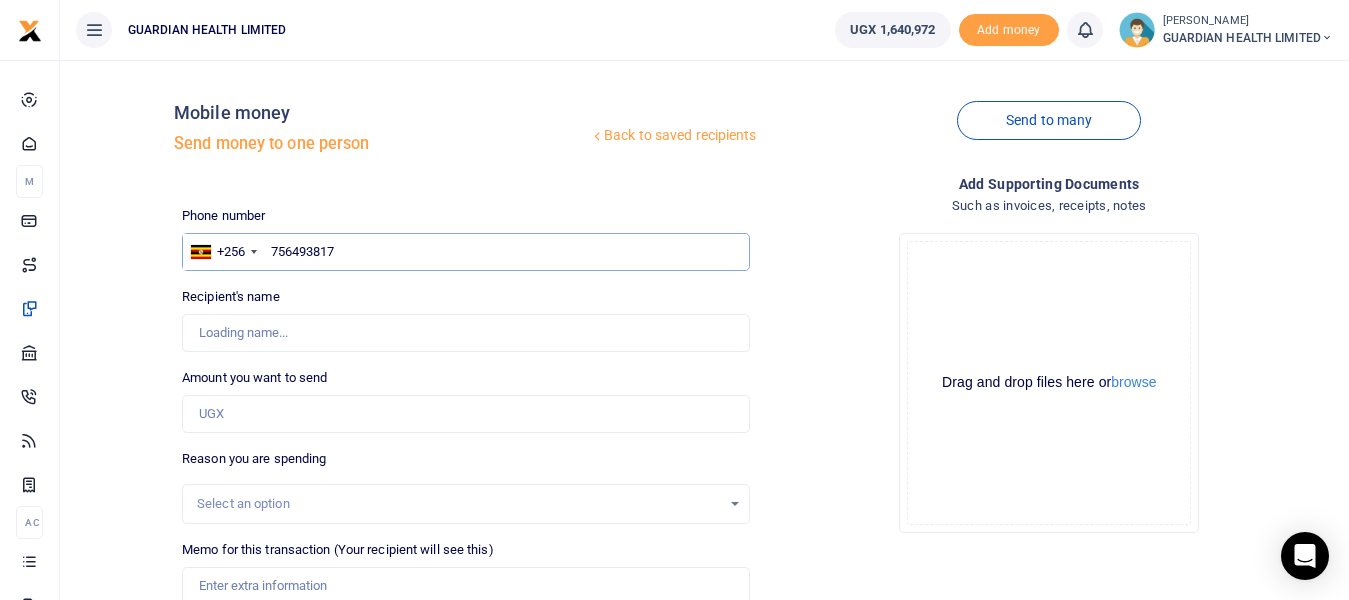 type on "756493817" 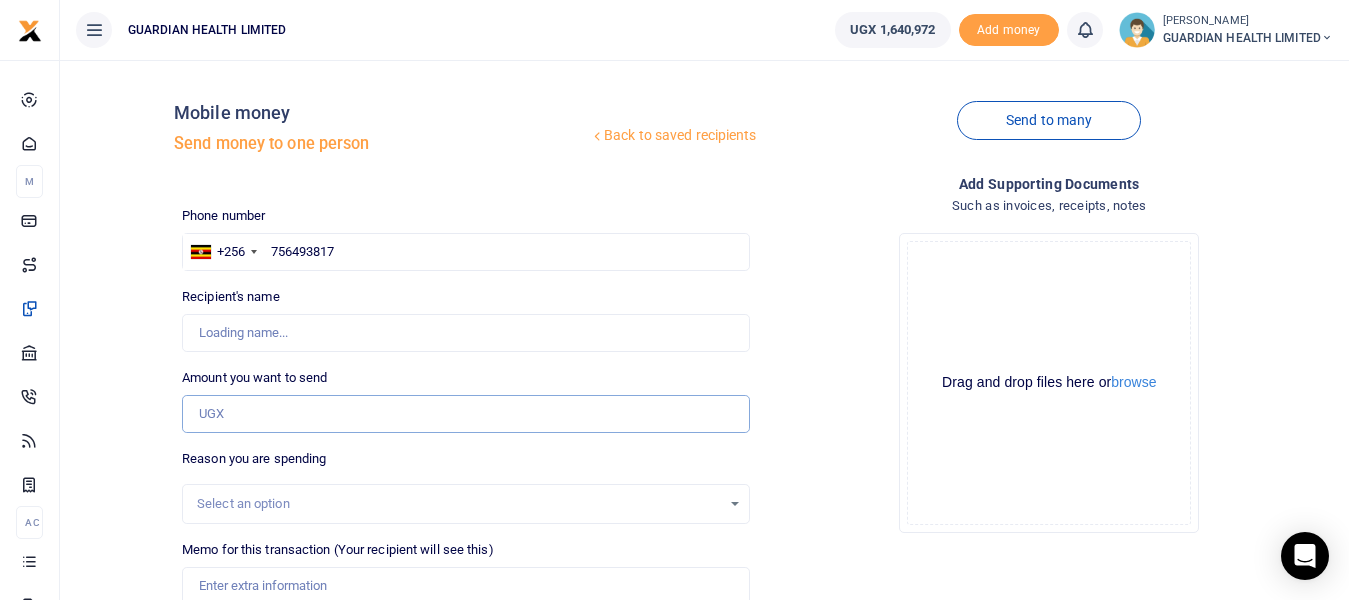 click on "Amount you want to send" at bounding box center (465, 414) 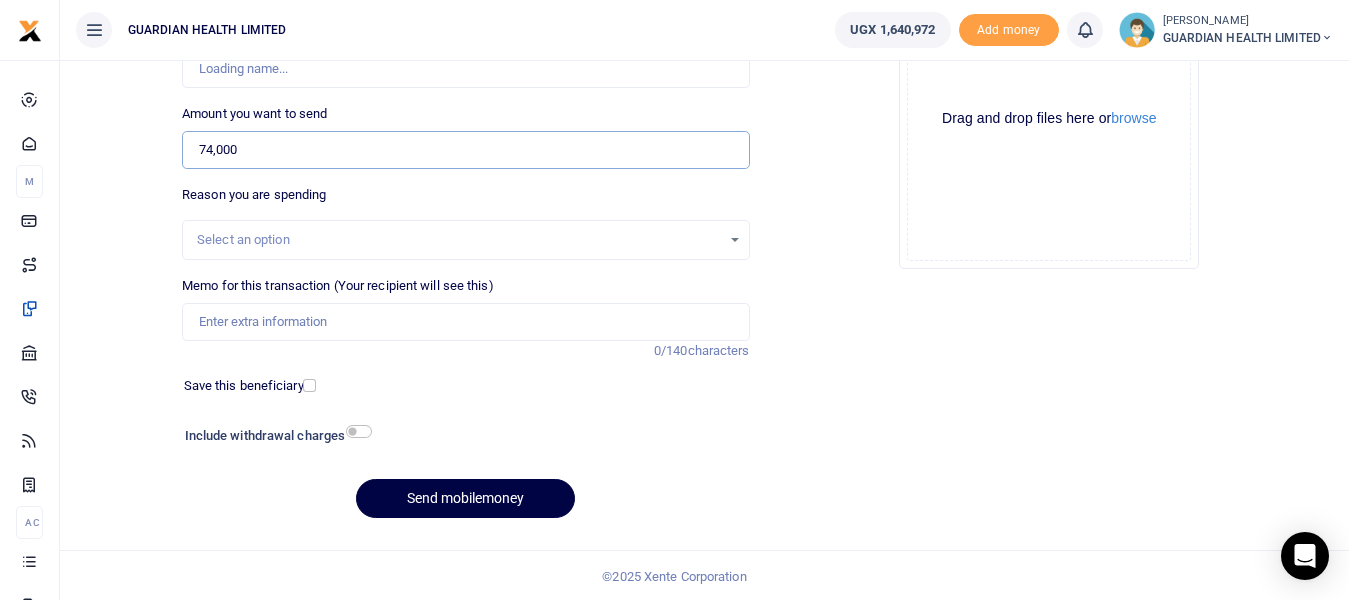 scroll, scrollTop: 266, scrollLeft: 0, axis: vertical 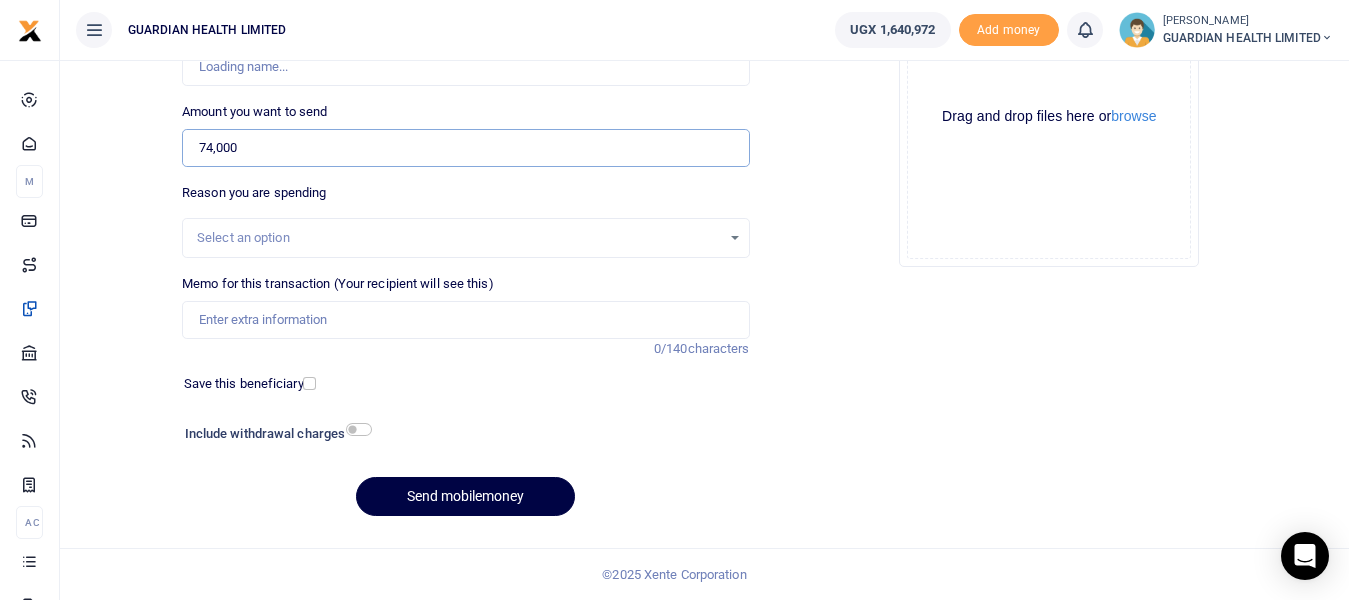 type on "74,000" 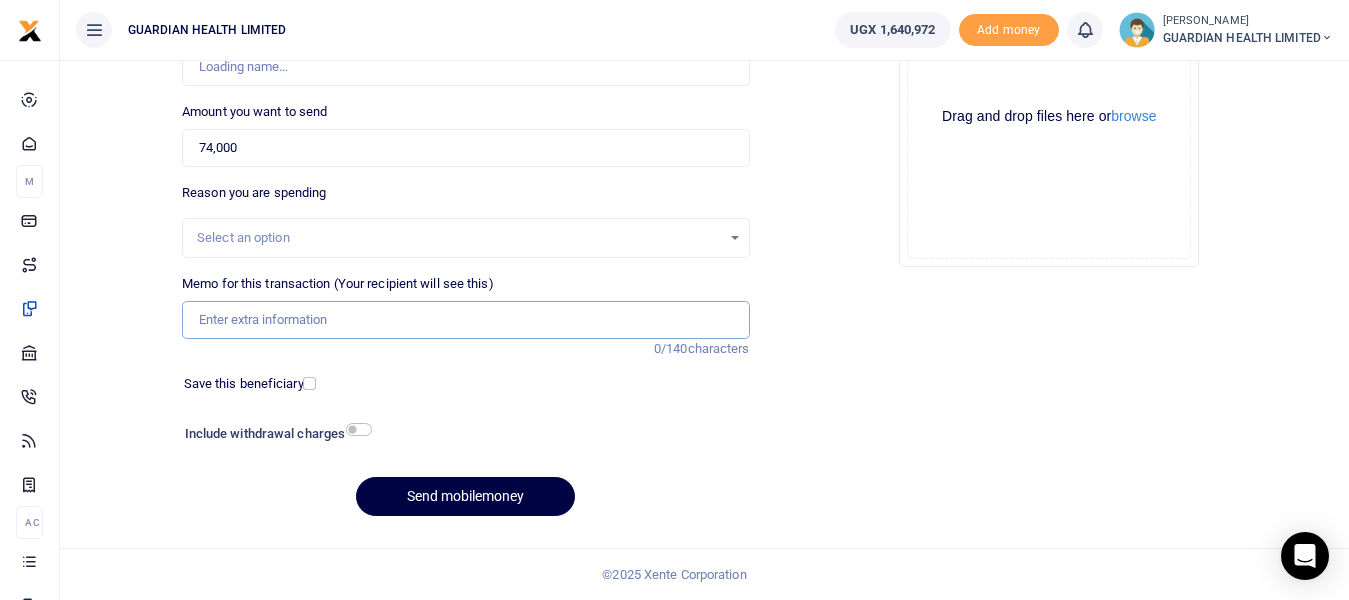 click on "Memo for this transaction (Your recipient will see this)" at bounding box center (465, 320) 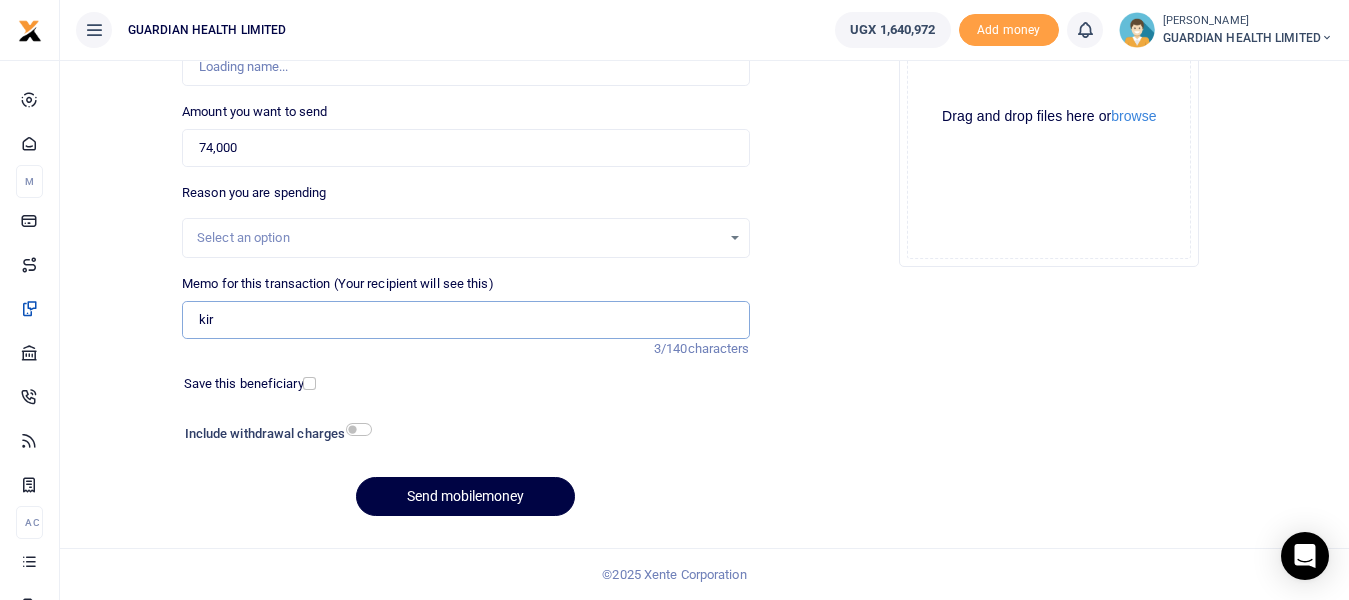 type on "kiru" 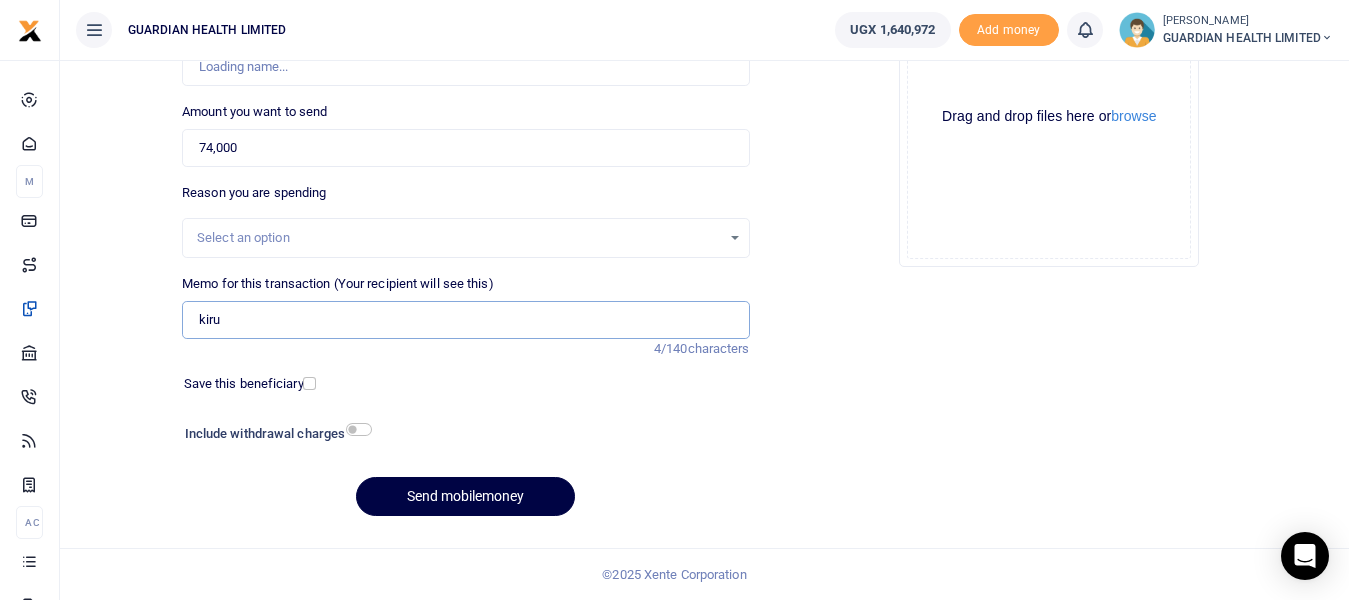 type on "Shorah Nampiima" 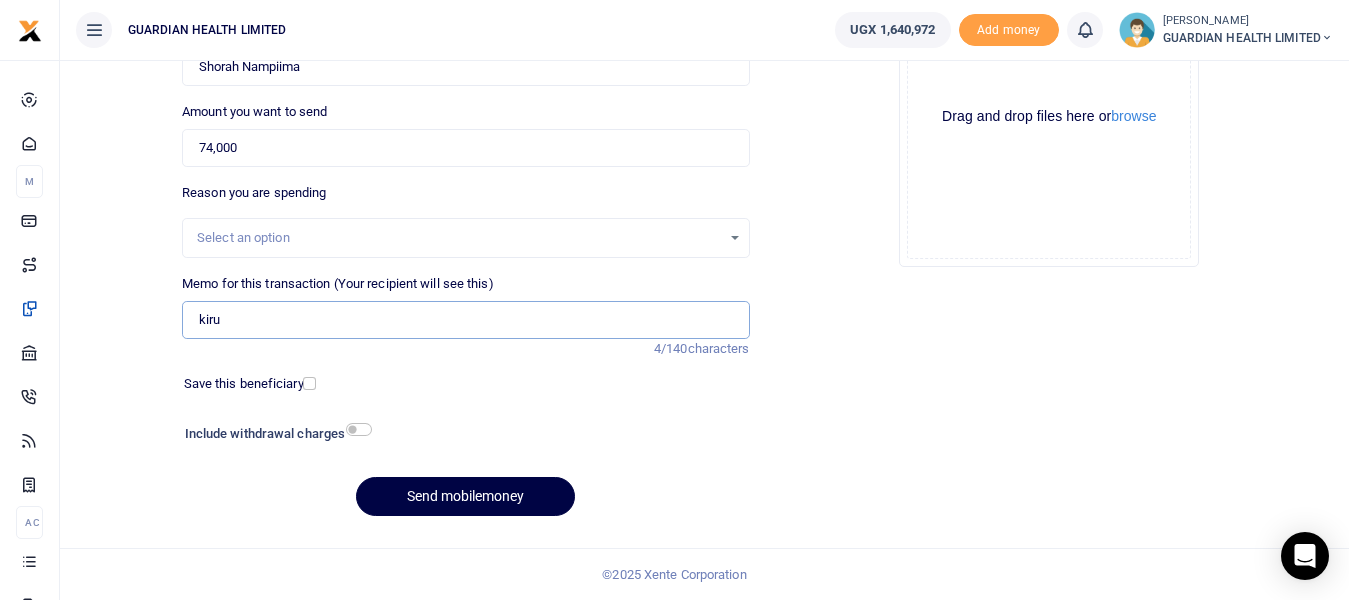 type on "Kiruddu Petty cash" 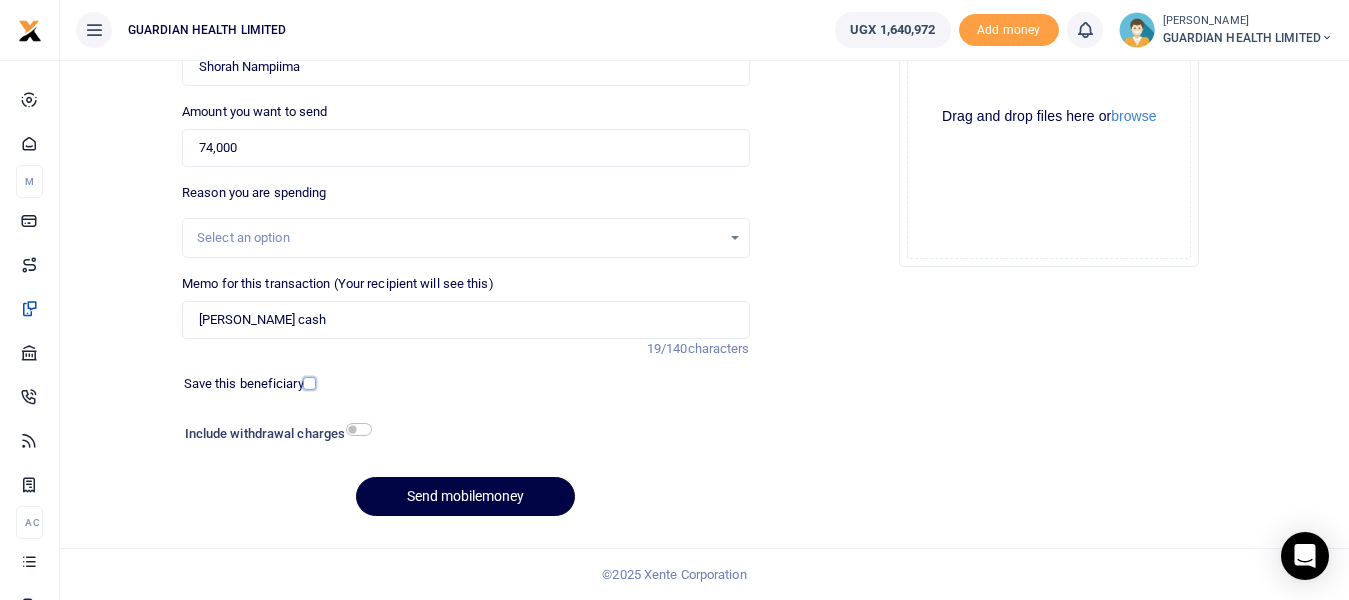 click at bounding box center (309, 383) 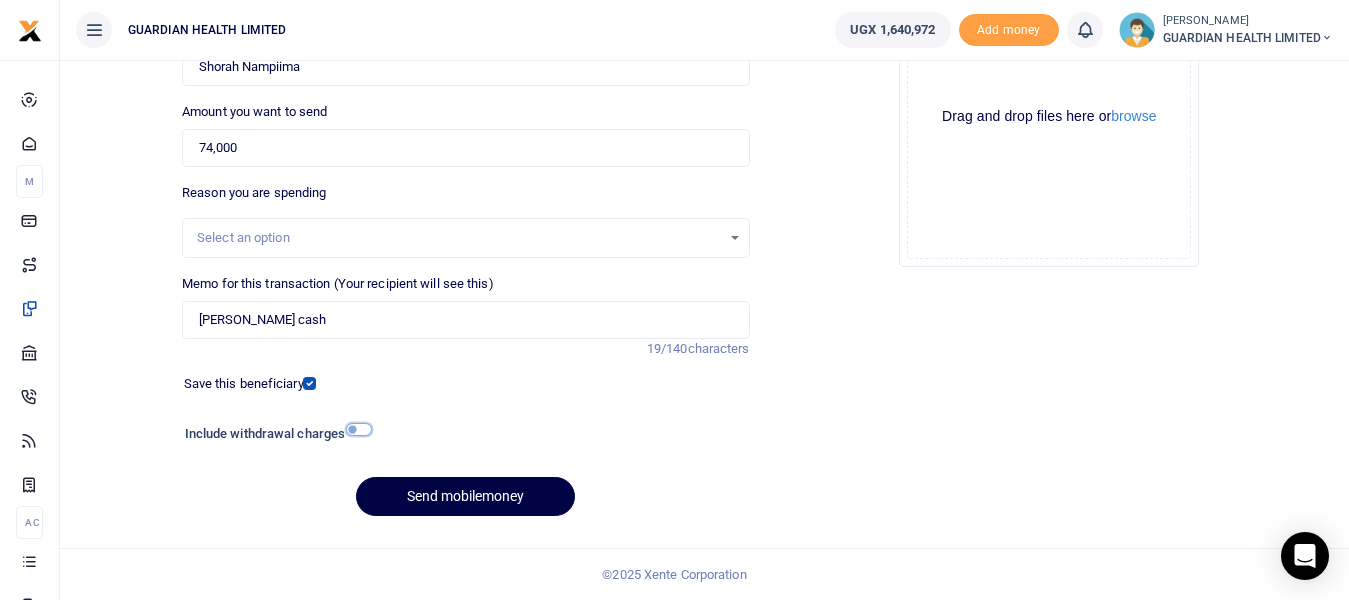 click at bounding box center (359, 429) 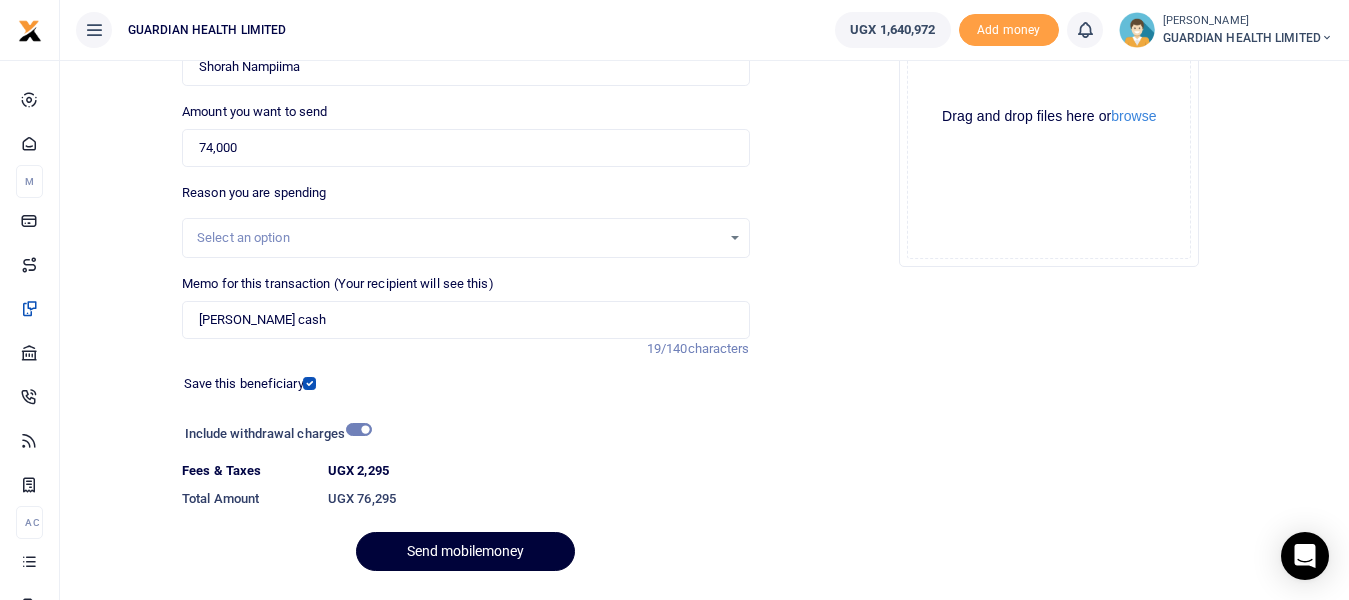 click on "Send mobilemoney" at bounding box center [465, 551] 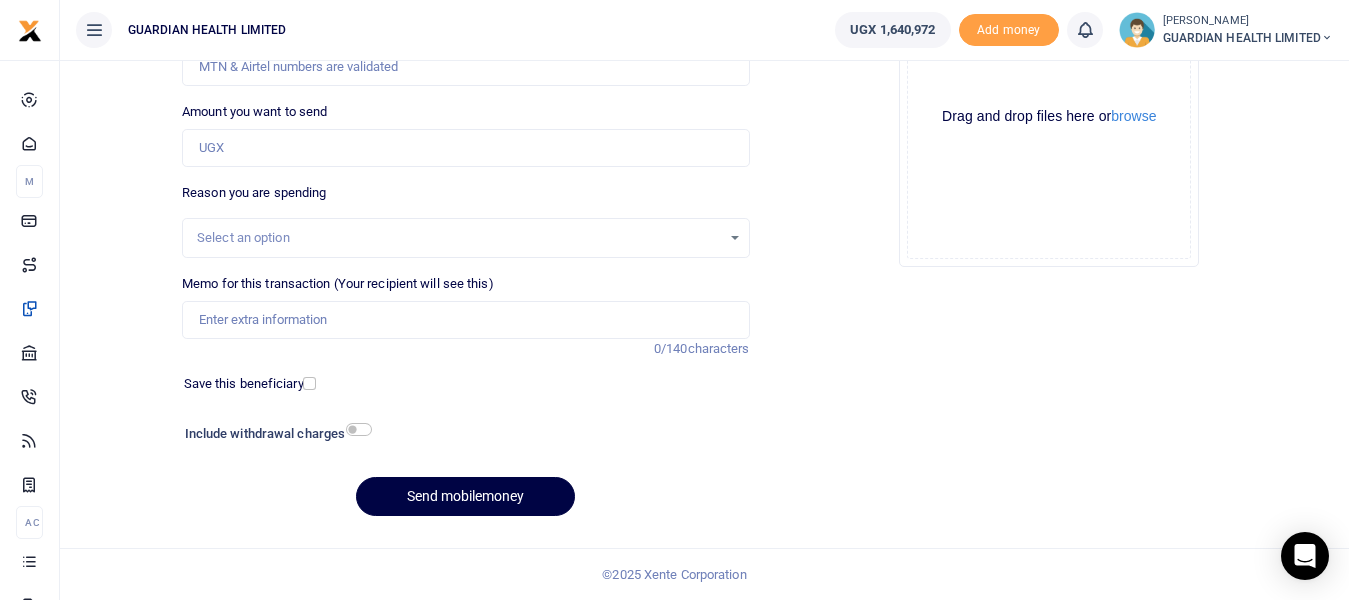 scroll, scrollTop: 0, scrollLeft: 0, axis: both 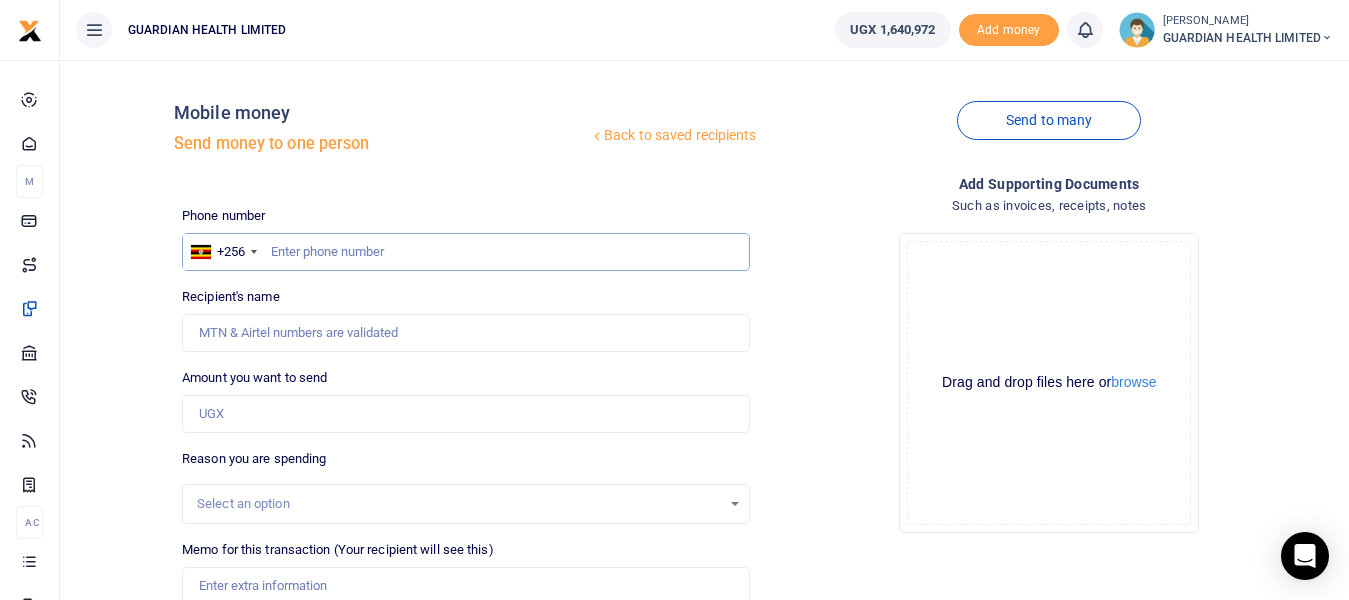 paste on "0703840162" 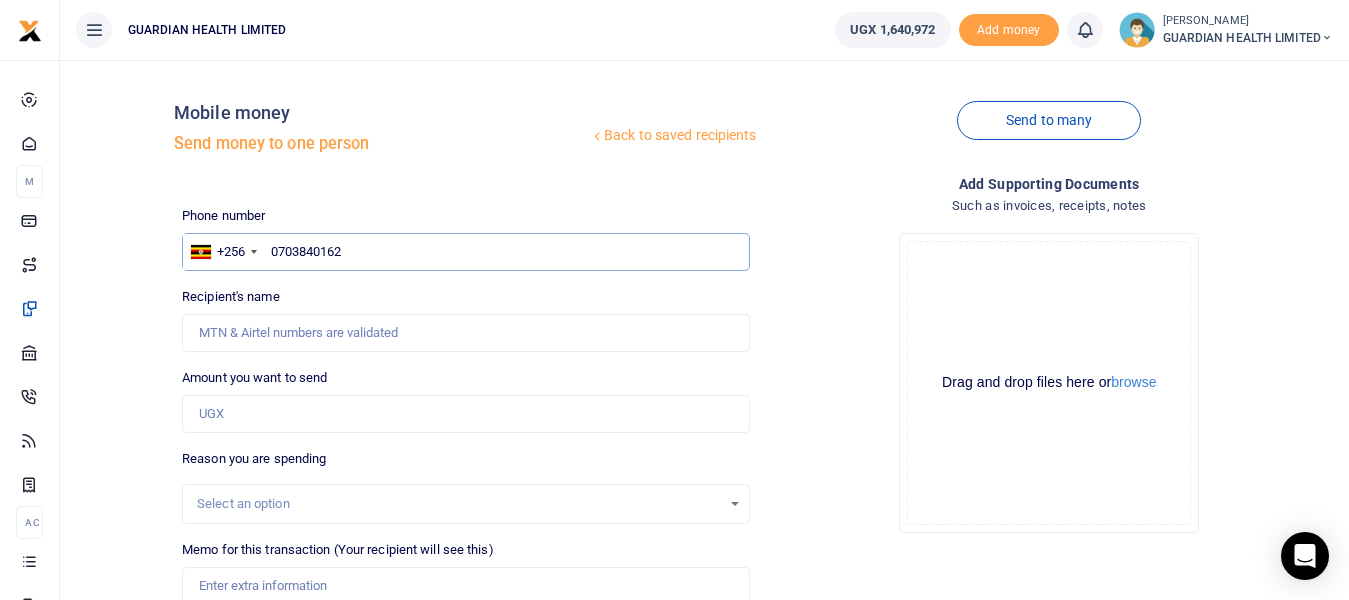 click on "0703840162" at bounding box center (465, 252) 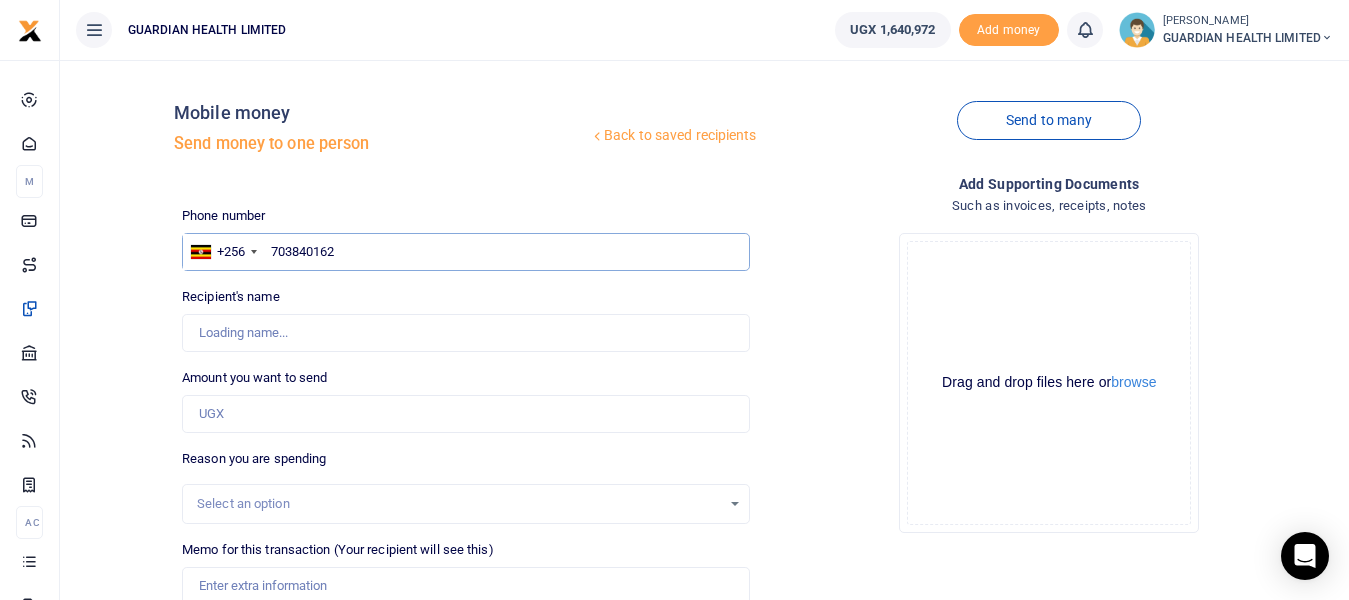 type on "703840162" 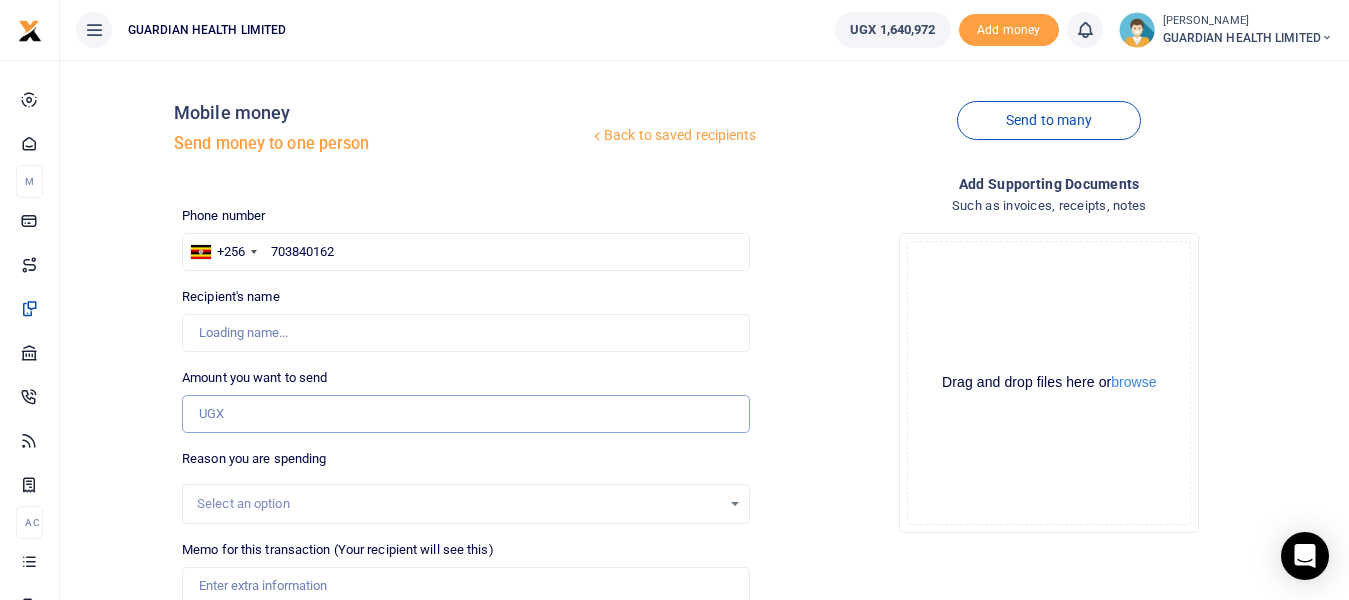 click on "Amount you want to send" at bounding box center (465, 414) 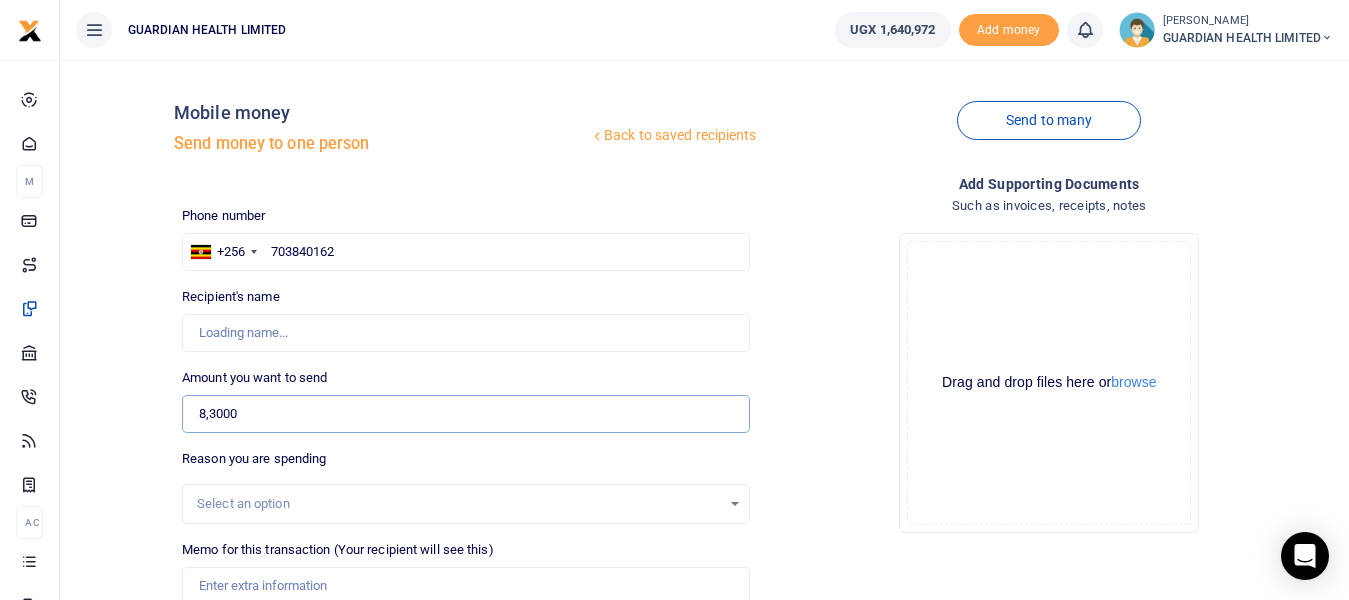 type on "83,000" 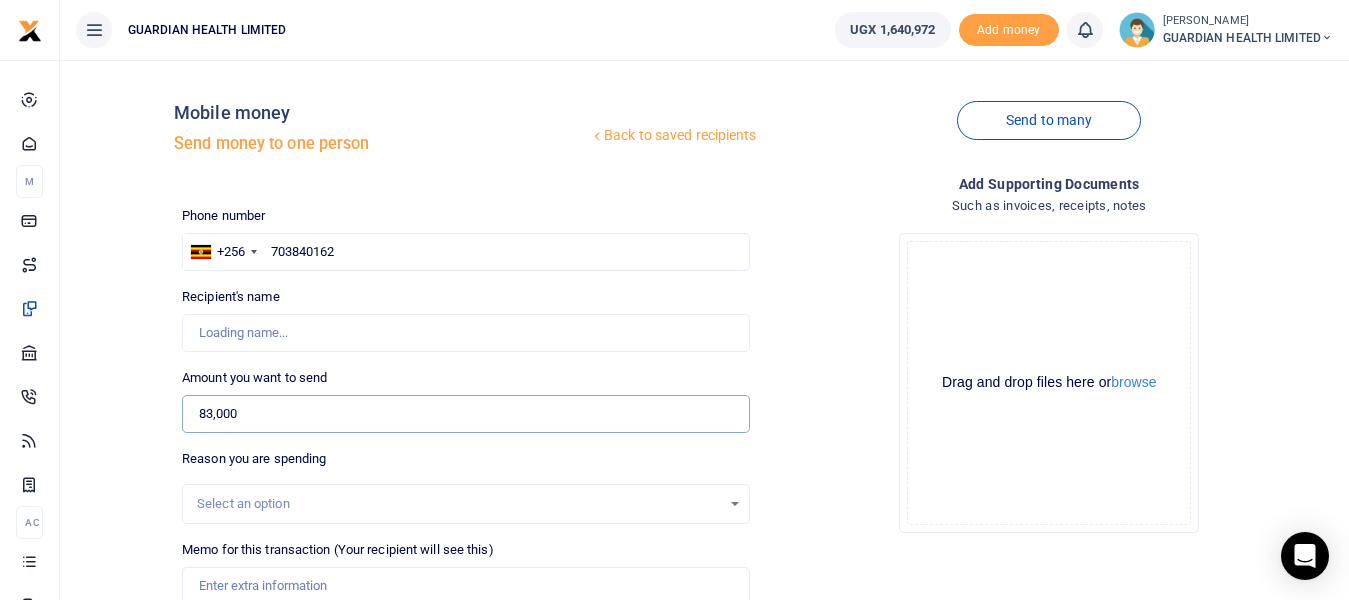 type on "Sharifah Babirye" 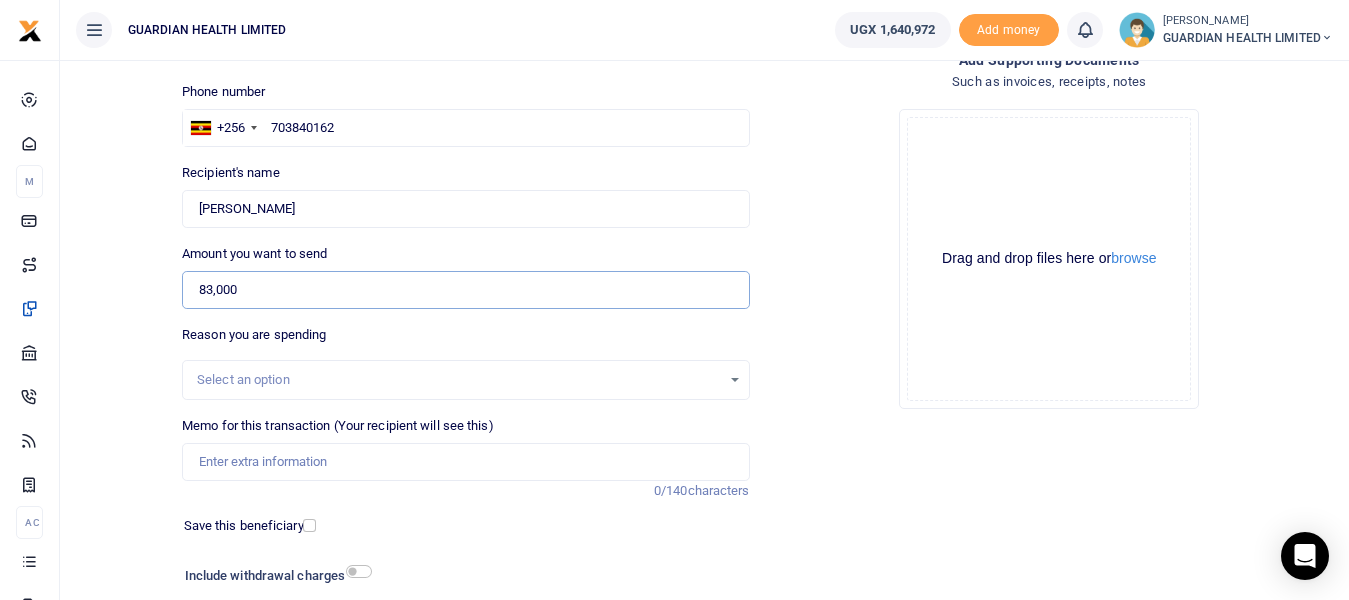 scroll, scrollTop: 266, scrollLeft: 0, axis: vertical 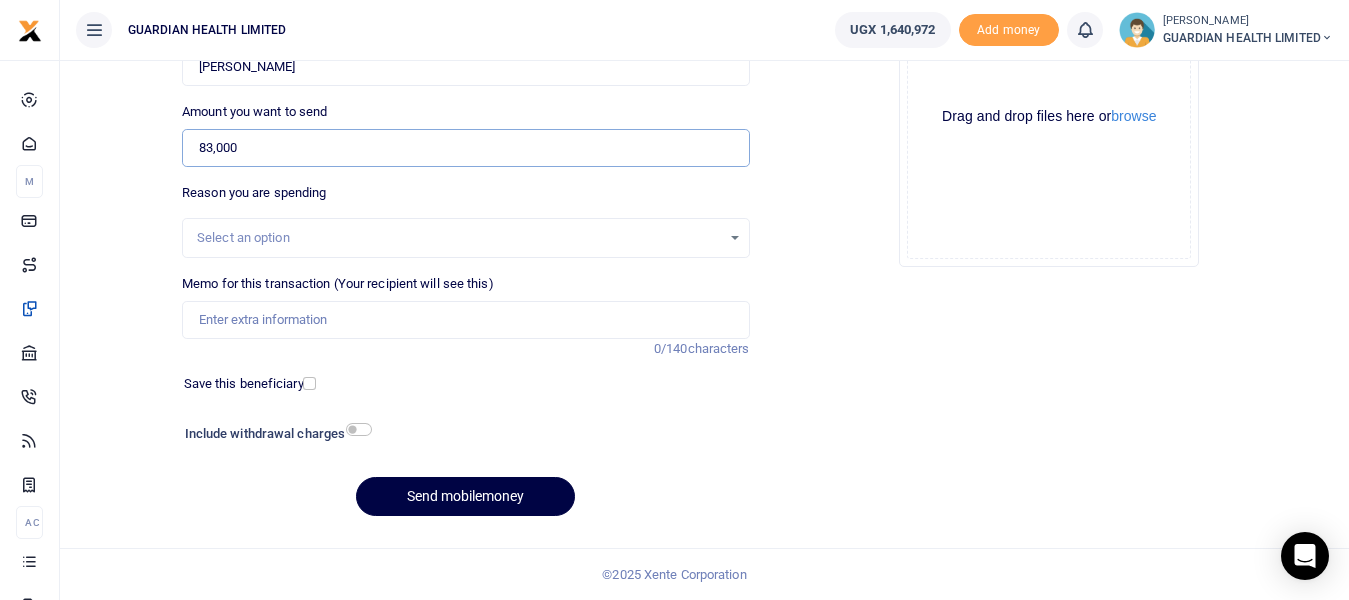 type on "83,000" 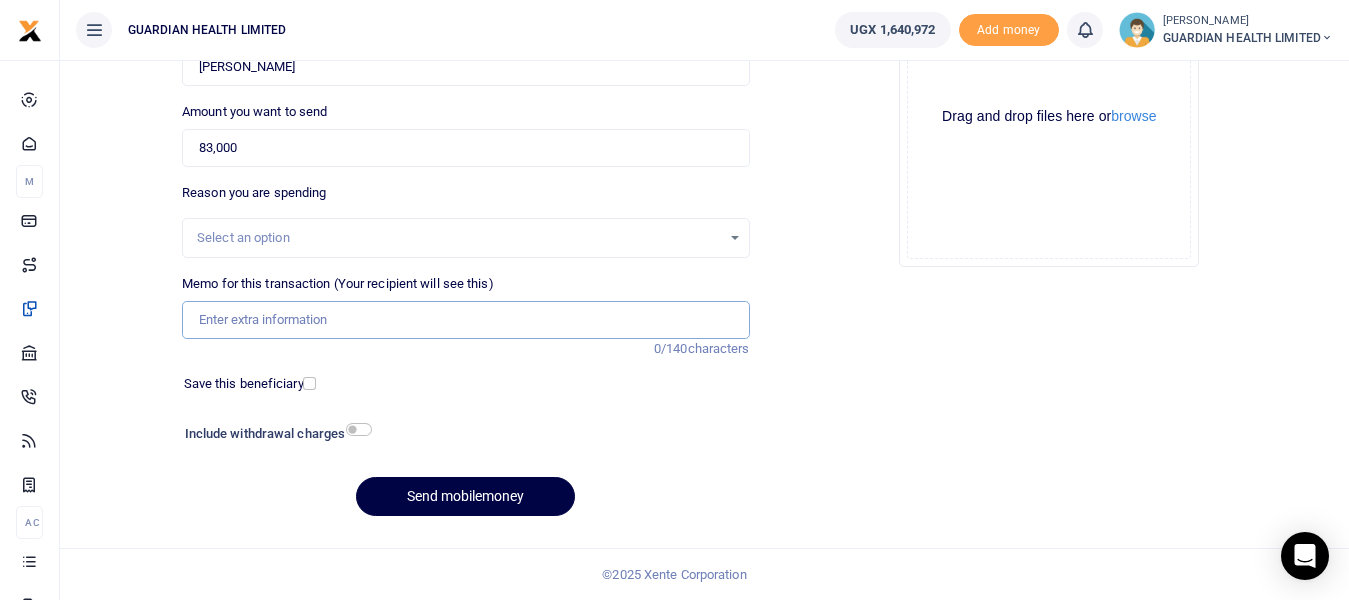 click on "Memo for this transaction (Your recipient will see this)" at bounding box center (465, 320) 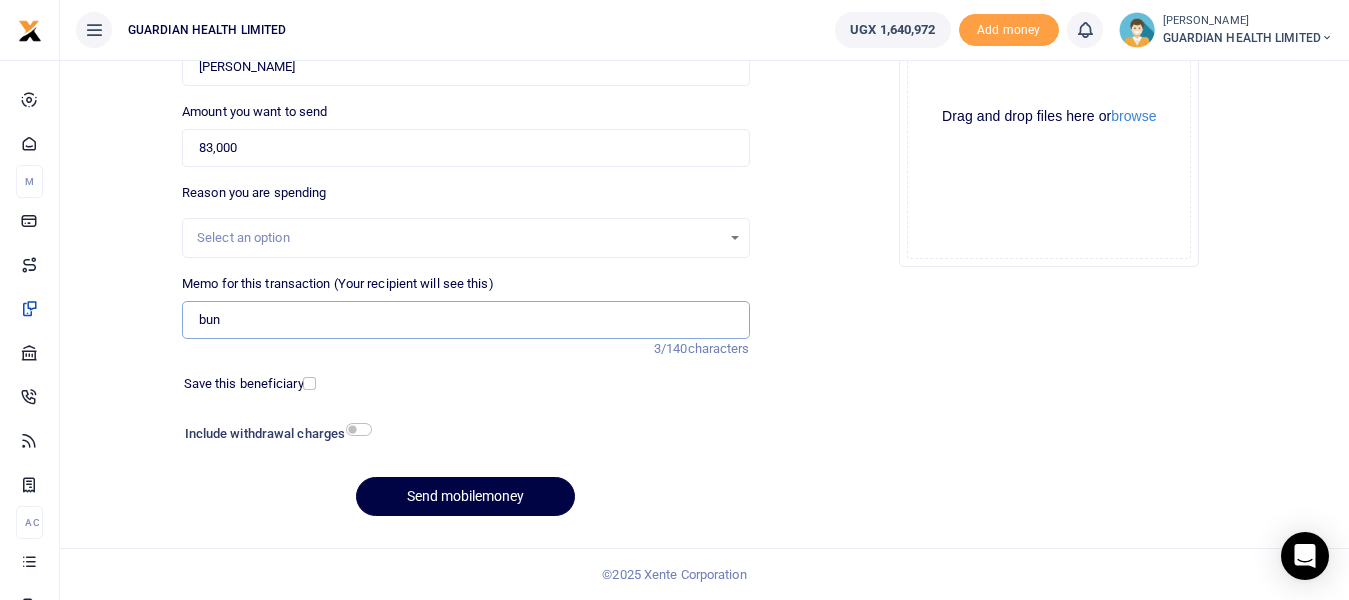 type on "Bunga Petty cash" 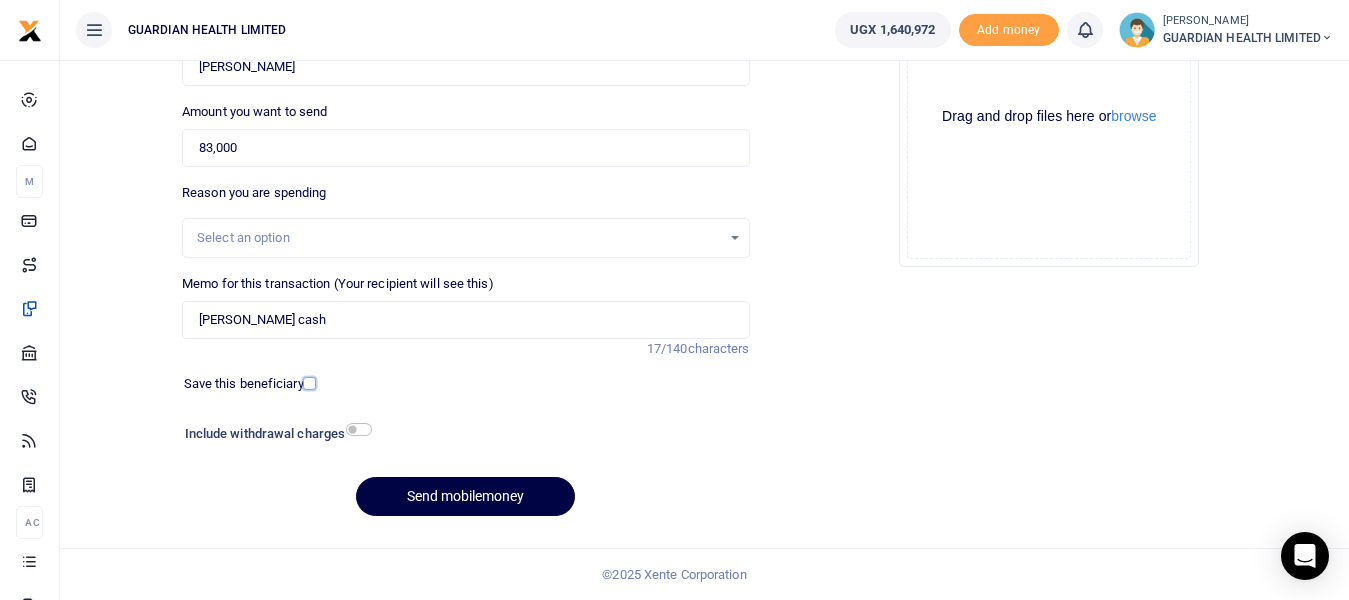 click at bounding box center [309, 383] 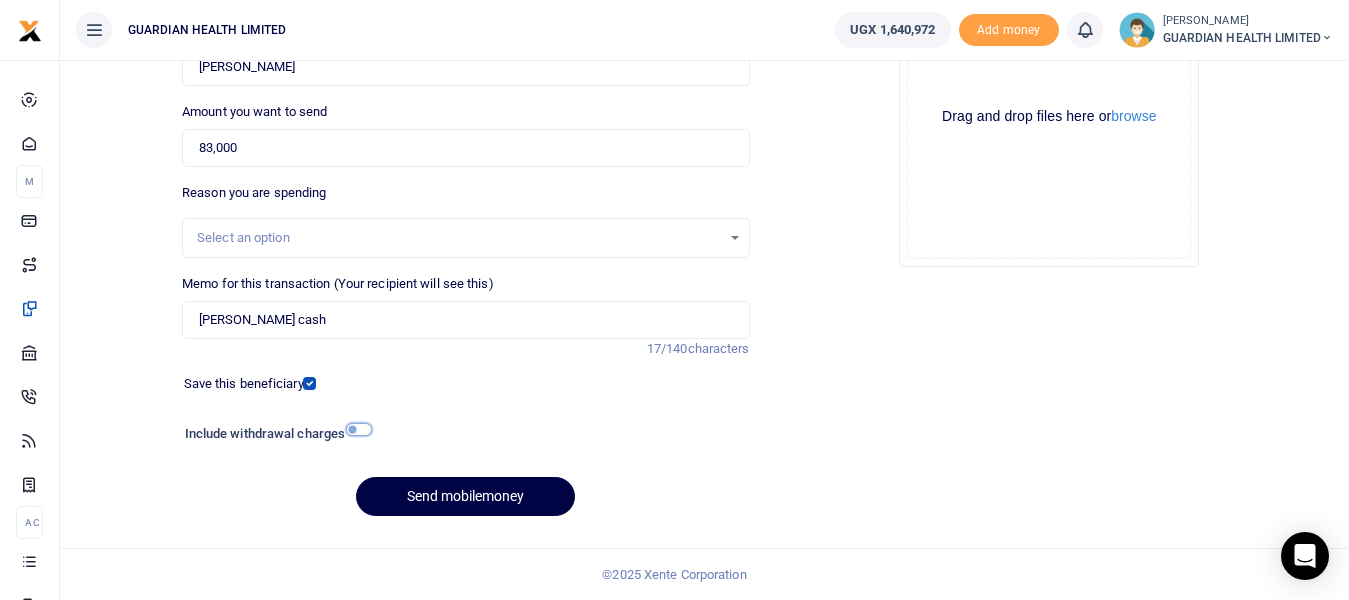 click at bounding box center [359, 429] 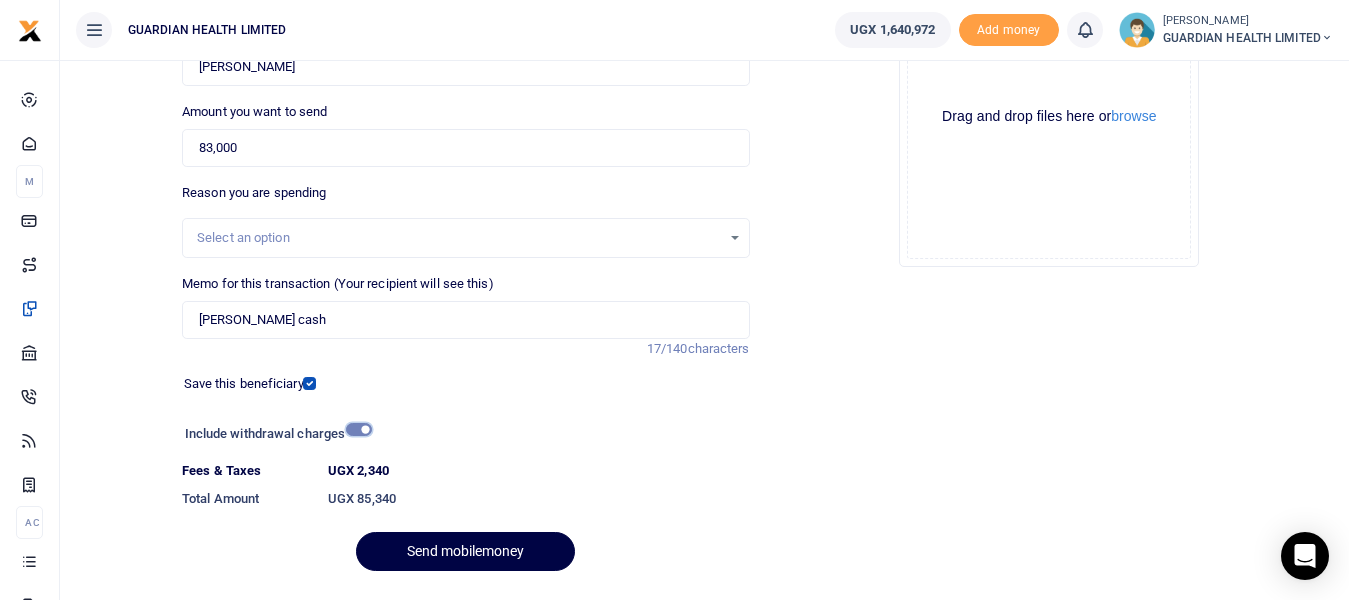 scroll, scrollTop: 321, scrollLeft: 0, axis: vertical 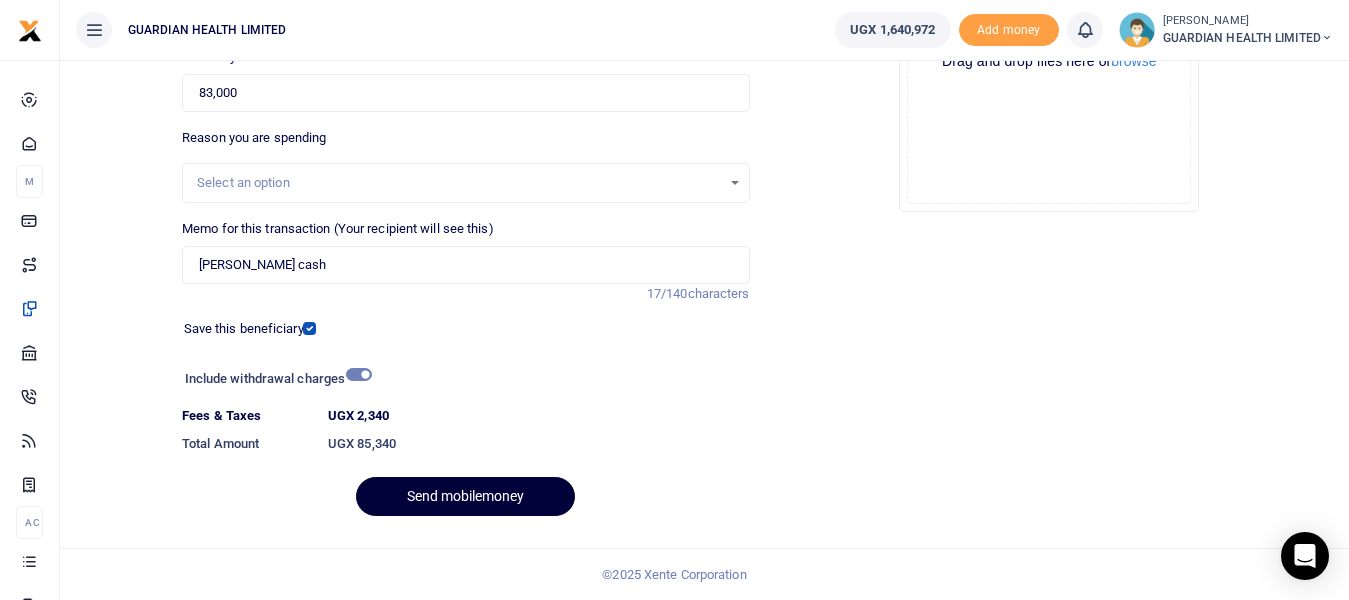 click on "Send mobilemoney" at bounding box center [465, 496] 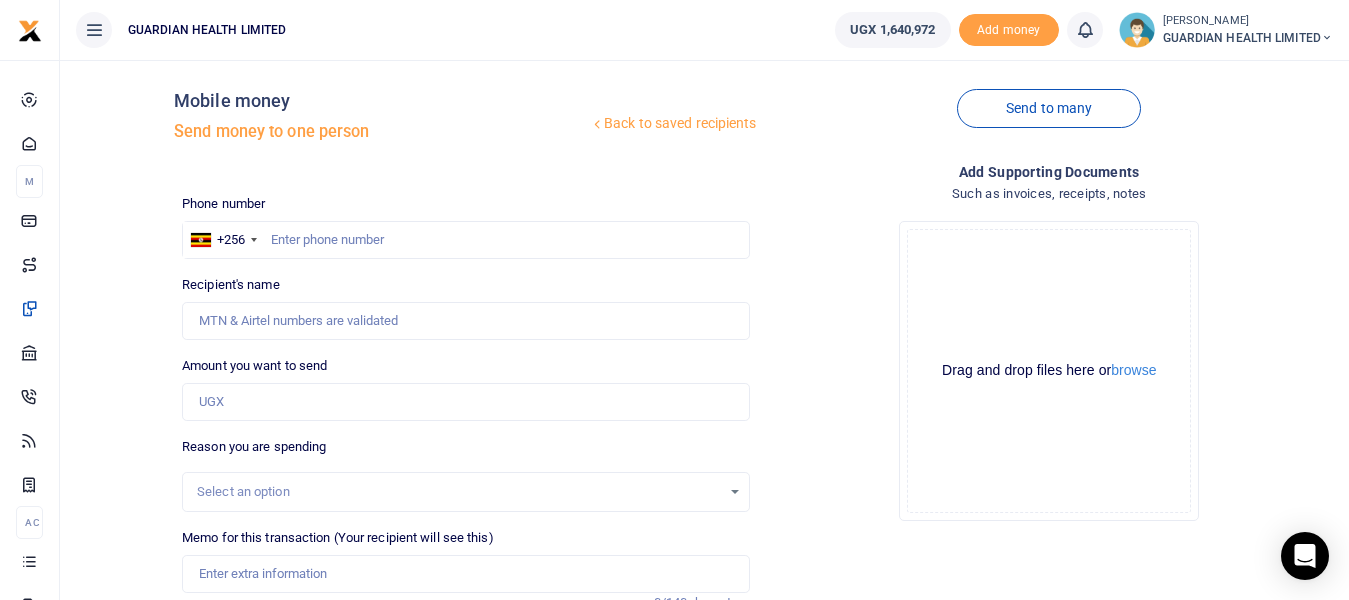scroll, scrollTop: 0, scrollLeft: 0, axis: both 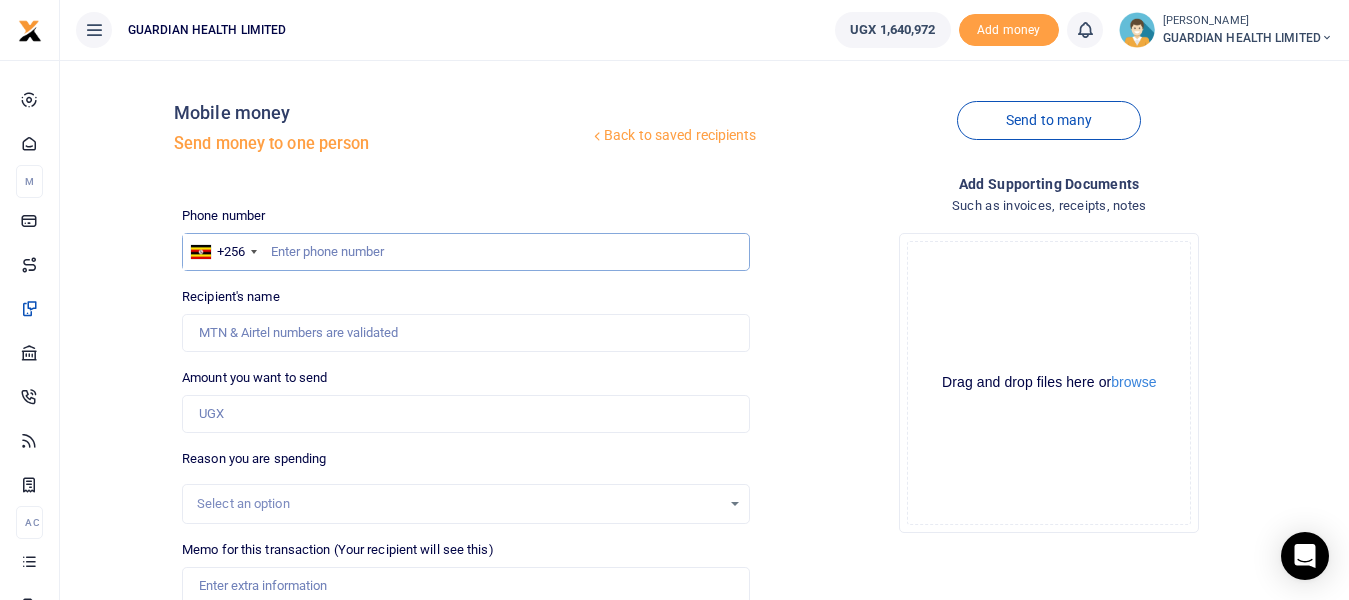 click at bounding box center [465, 252] 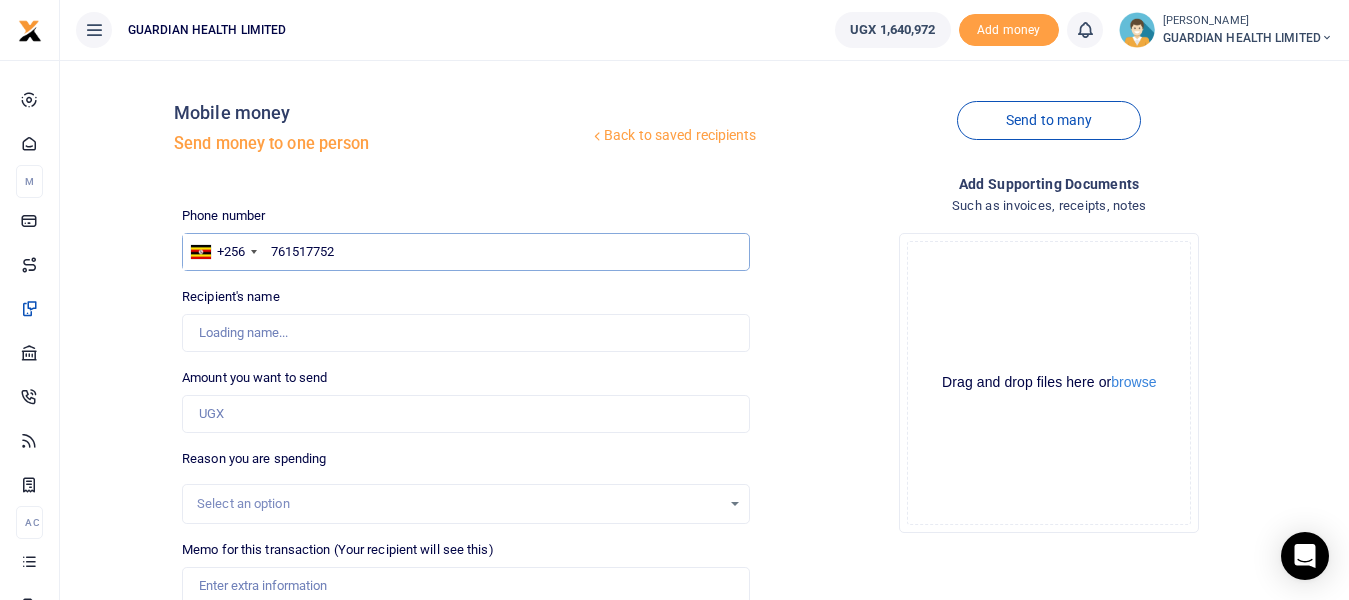 type on "761517752" 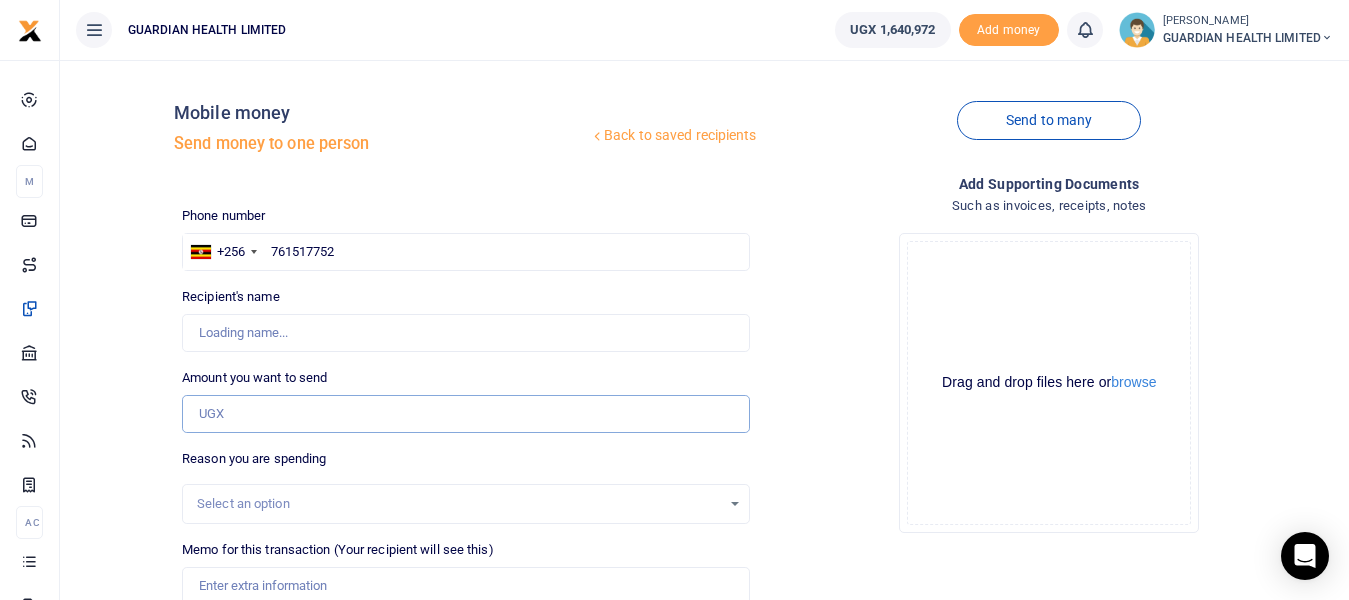 click on "Amount you want to send" at bounding box center (465, 414) 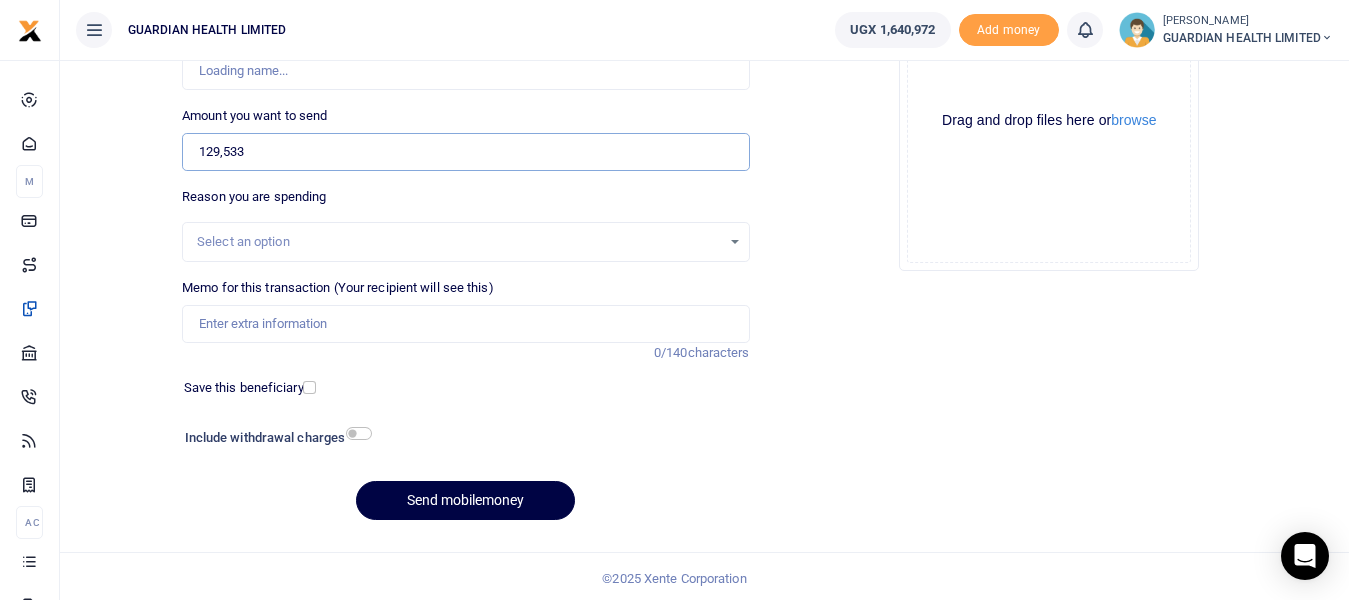scroll, scrollTop: 266, scrollLeft: 0, axis: vertical 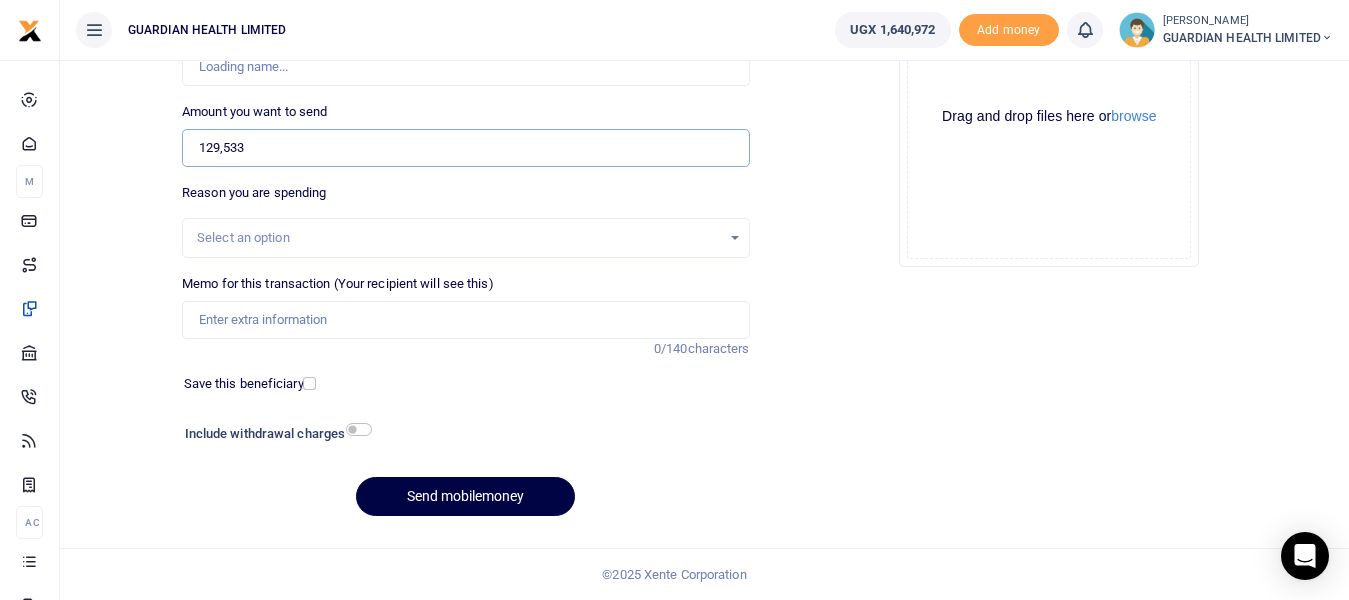 type on "129,533" 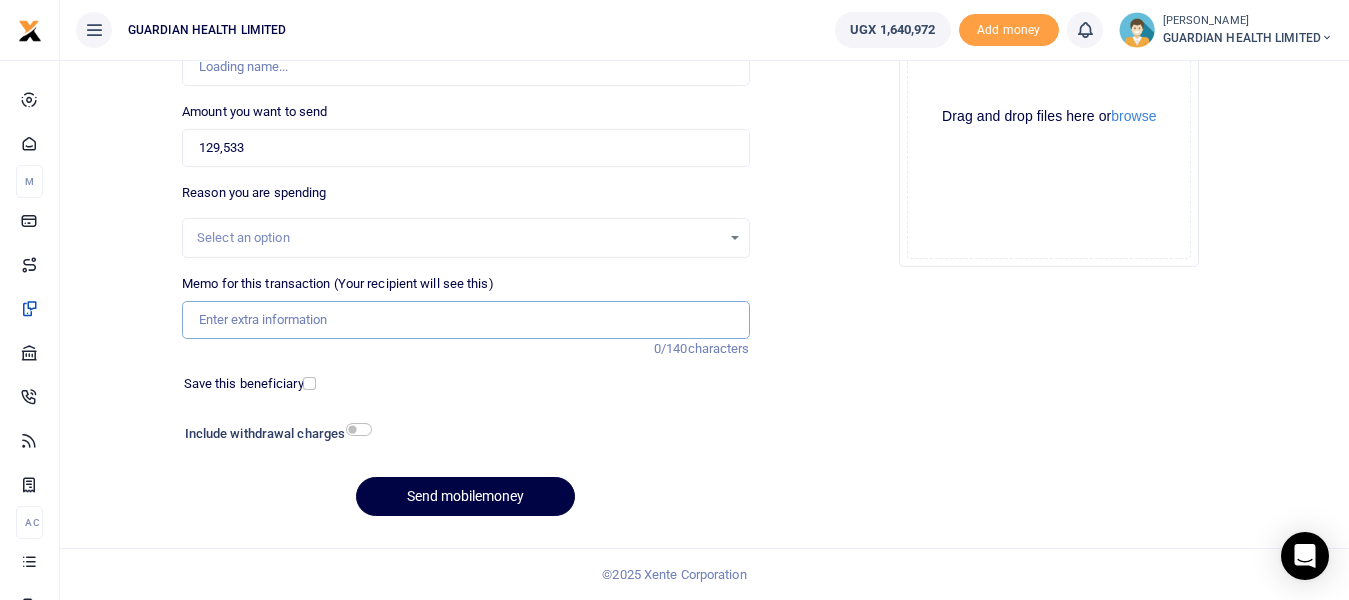 click on "Memo for this transaction (Your recipient will see this)" at bounding box center [465, 320] 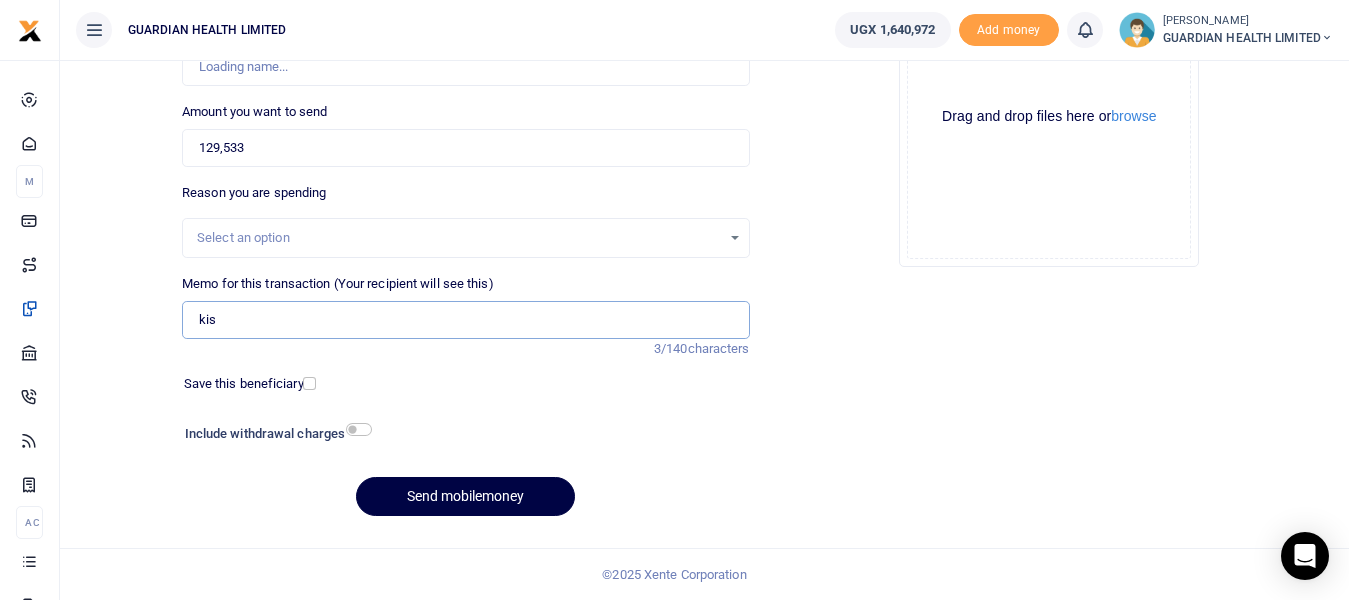 type on "kise" 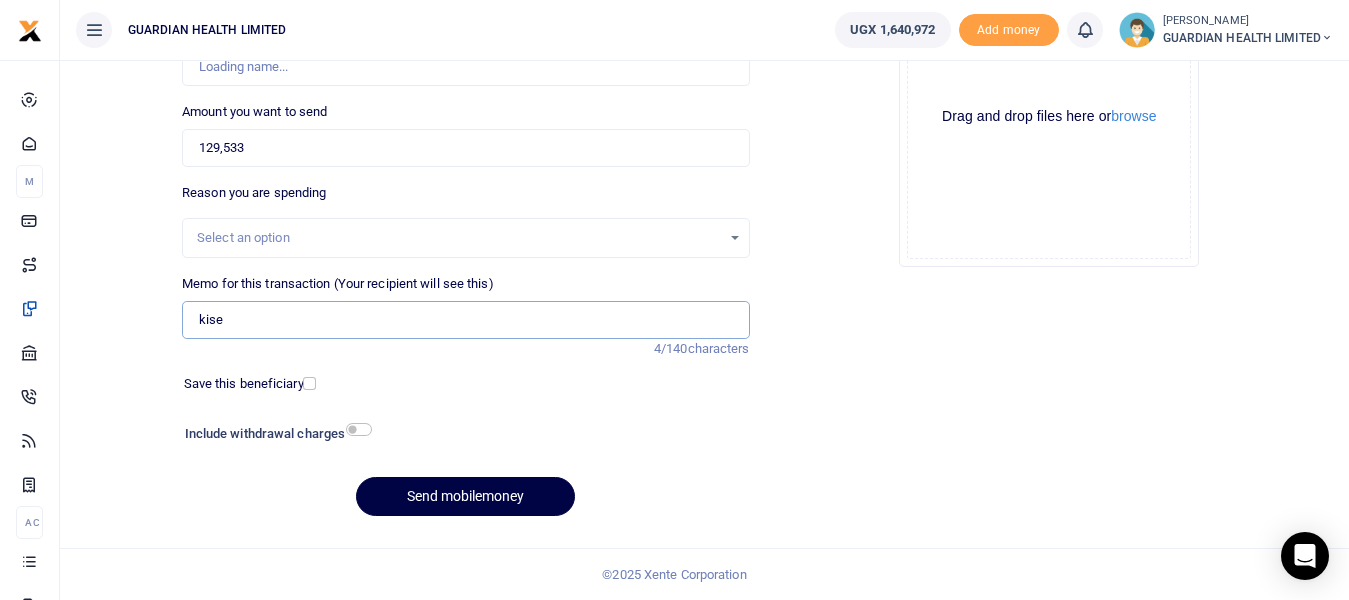 type on "[PERSON_NAME]" 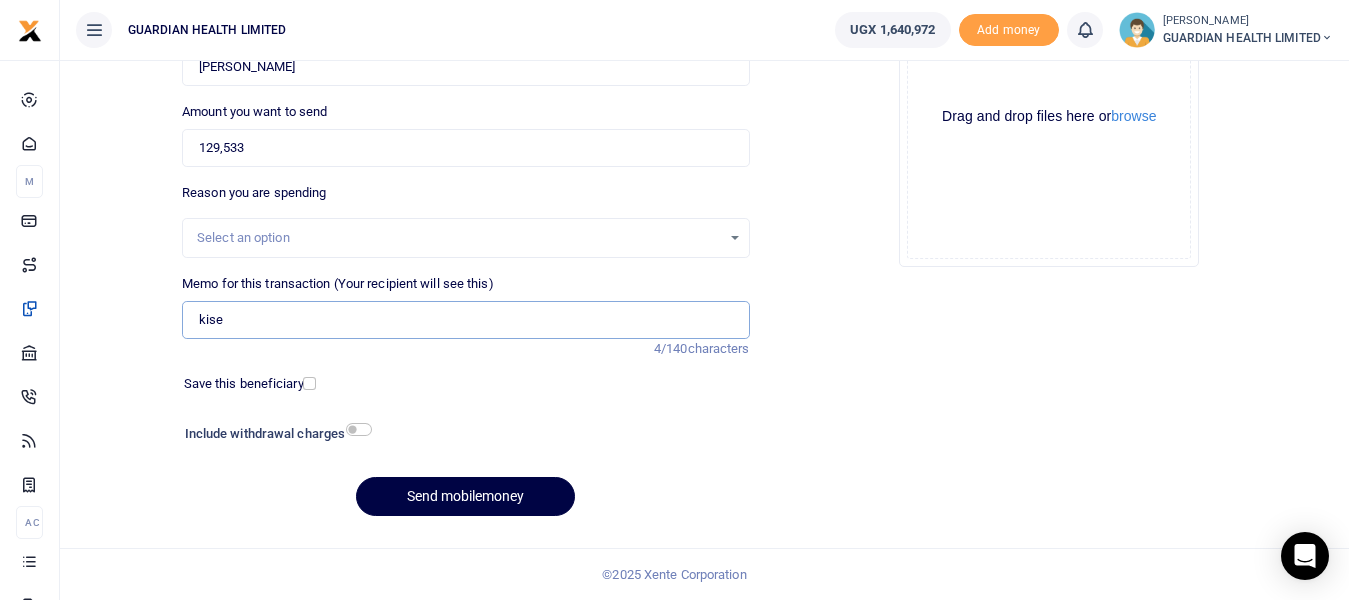 type on "Kisementi client refund" 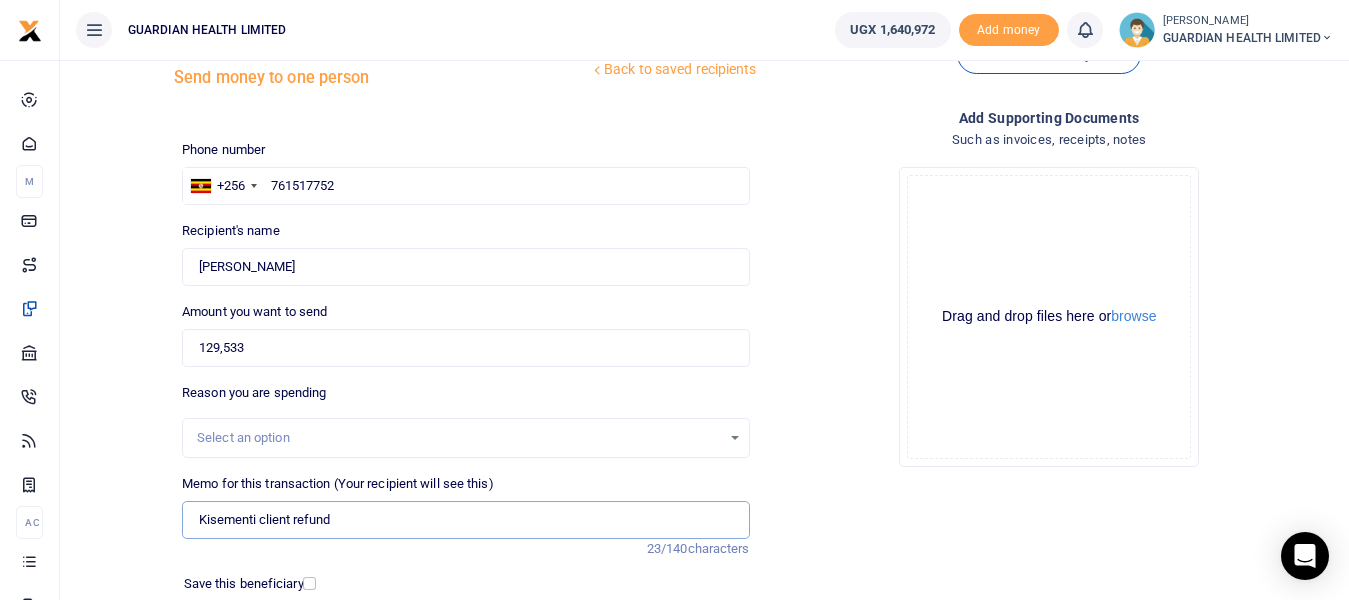 scroll, scrollTop: 266, scrollLeft: 0, axis: vertical 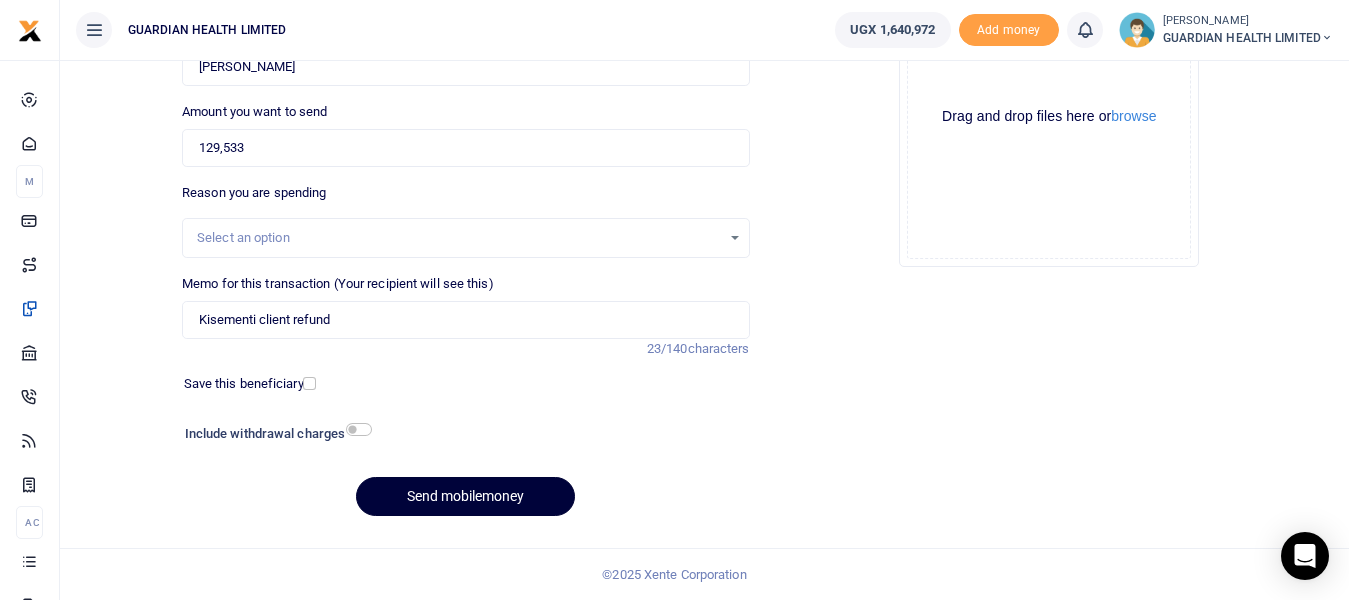 click on "Send mobilemoney" at bounding box center (465, 496) 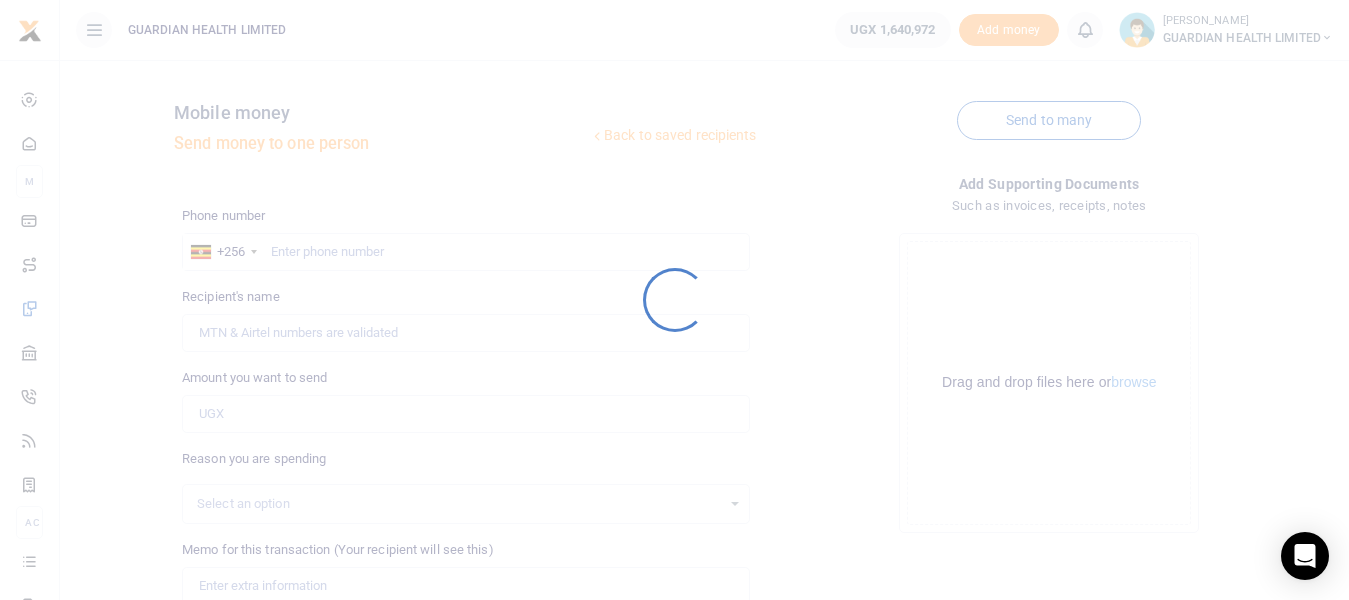 scroll, scrollTop: 0, scrollLeft: 0, axis: both 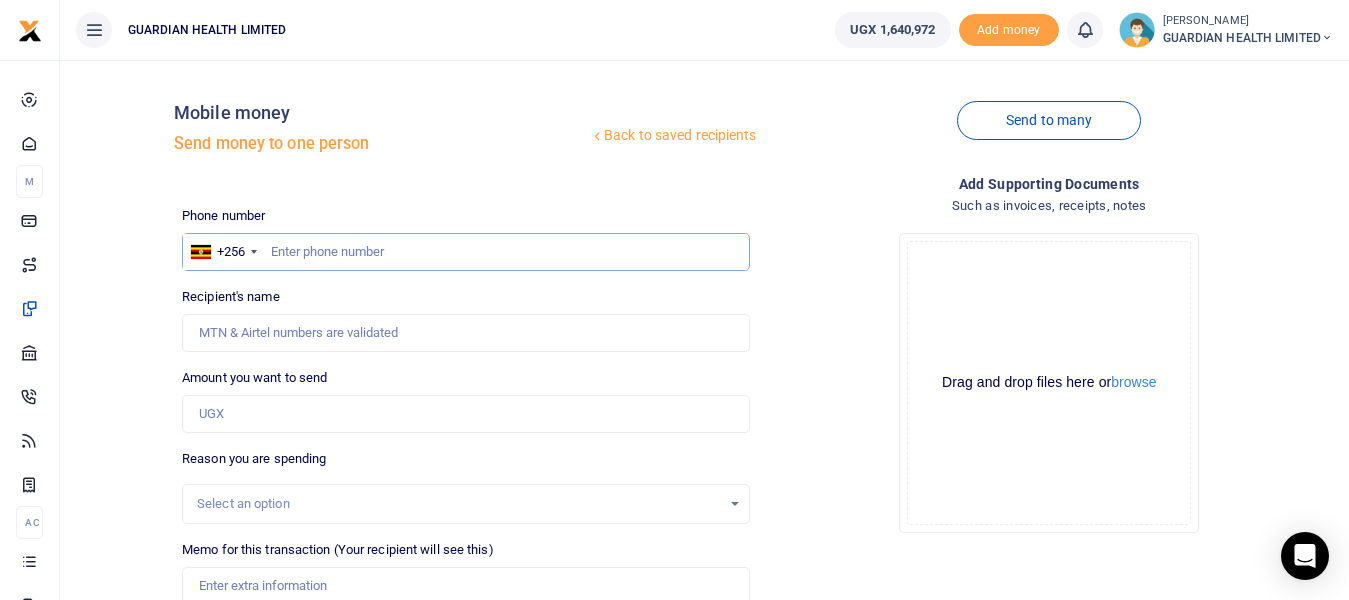 click at bounding box center [465, 252] 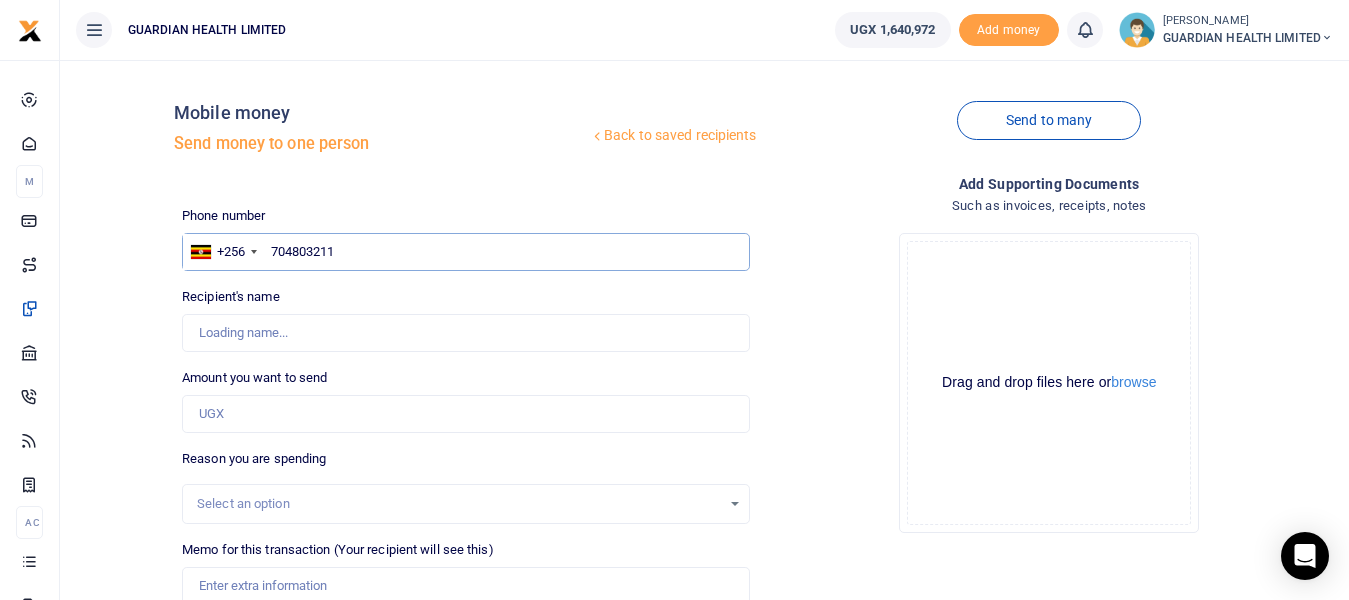 type on "704803211" 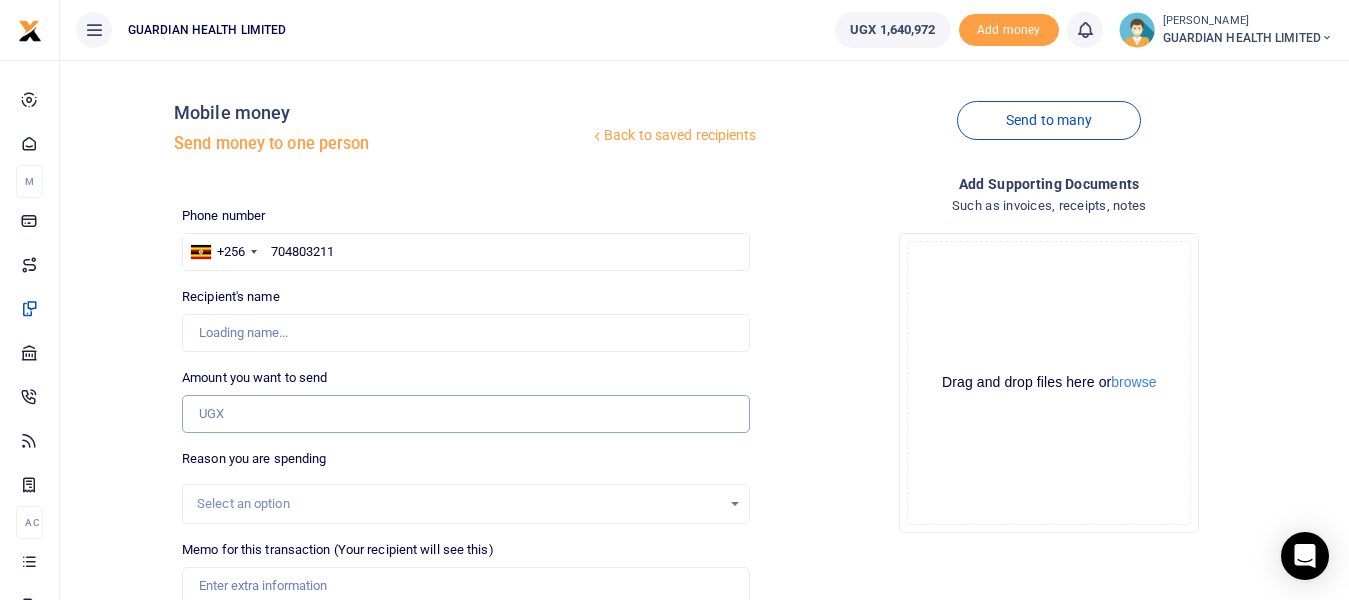 click on "Amount you want to send" at bounding box center (465, 414) 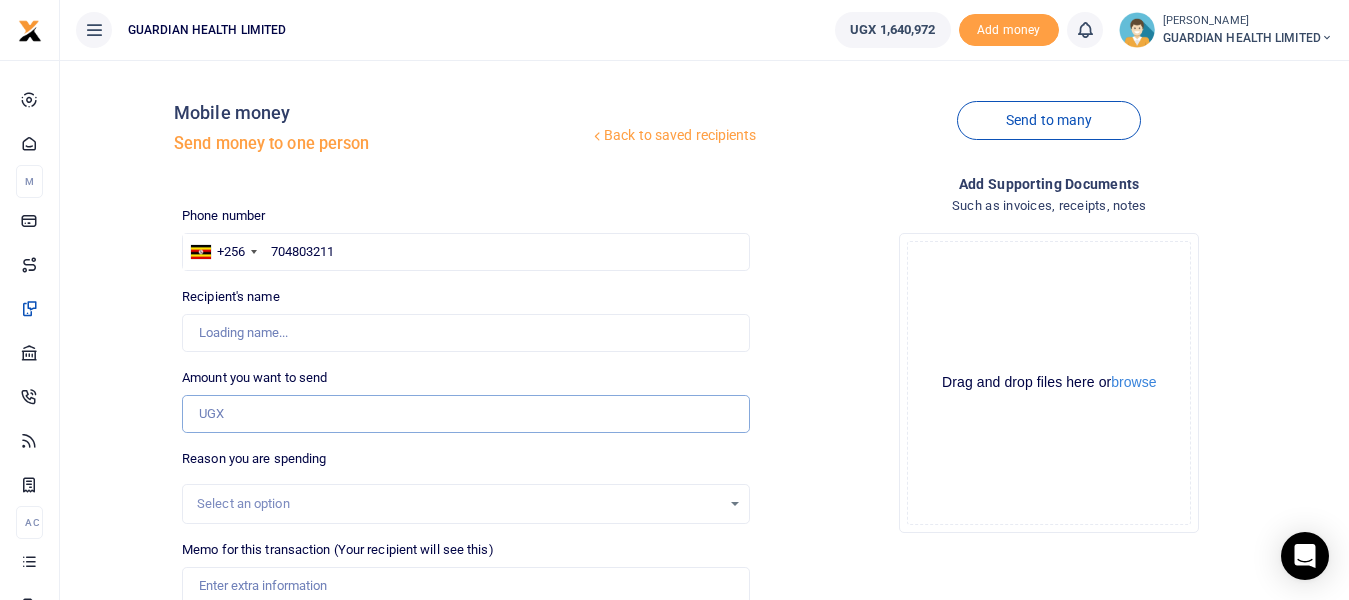 type on "Esthermulambuzi Mirembe" 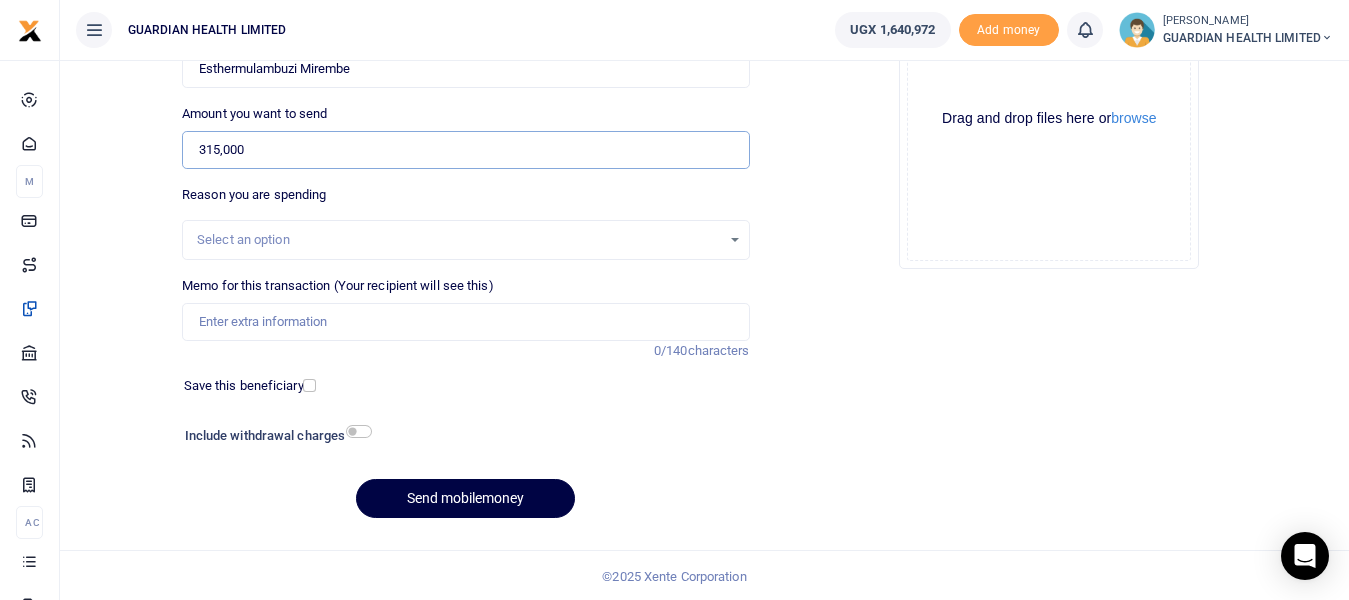 scroll, scrollTop: 266, scrollLeft: 0, axis: vertical 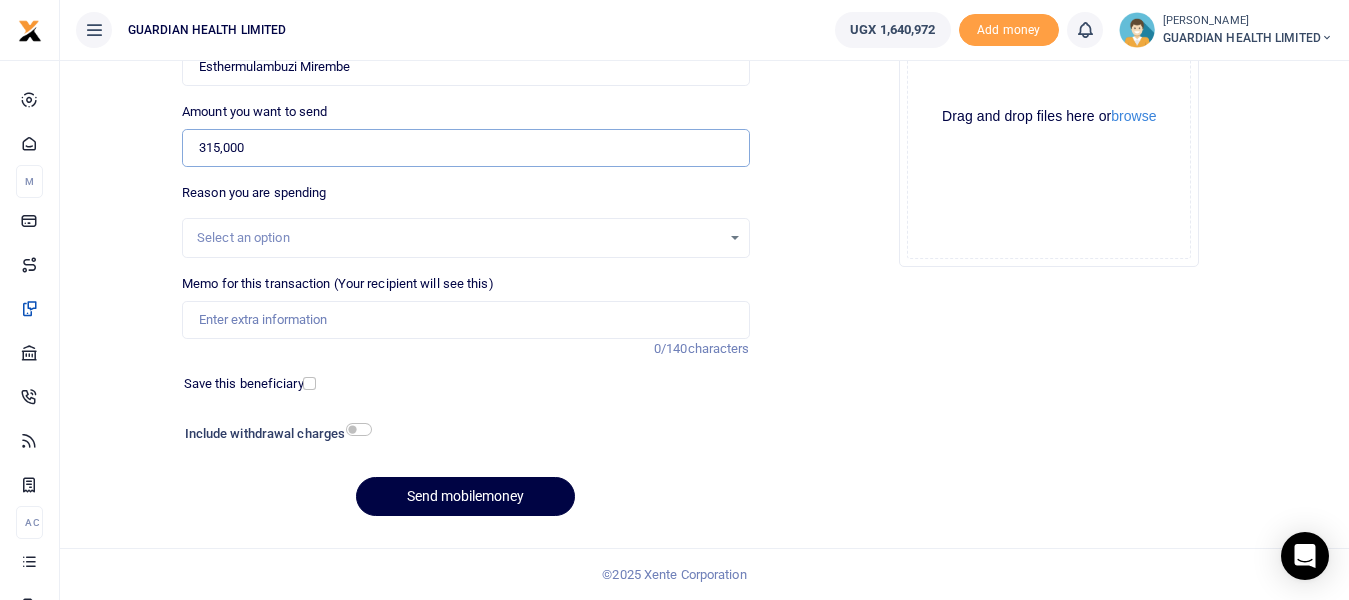 type on "315,000" 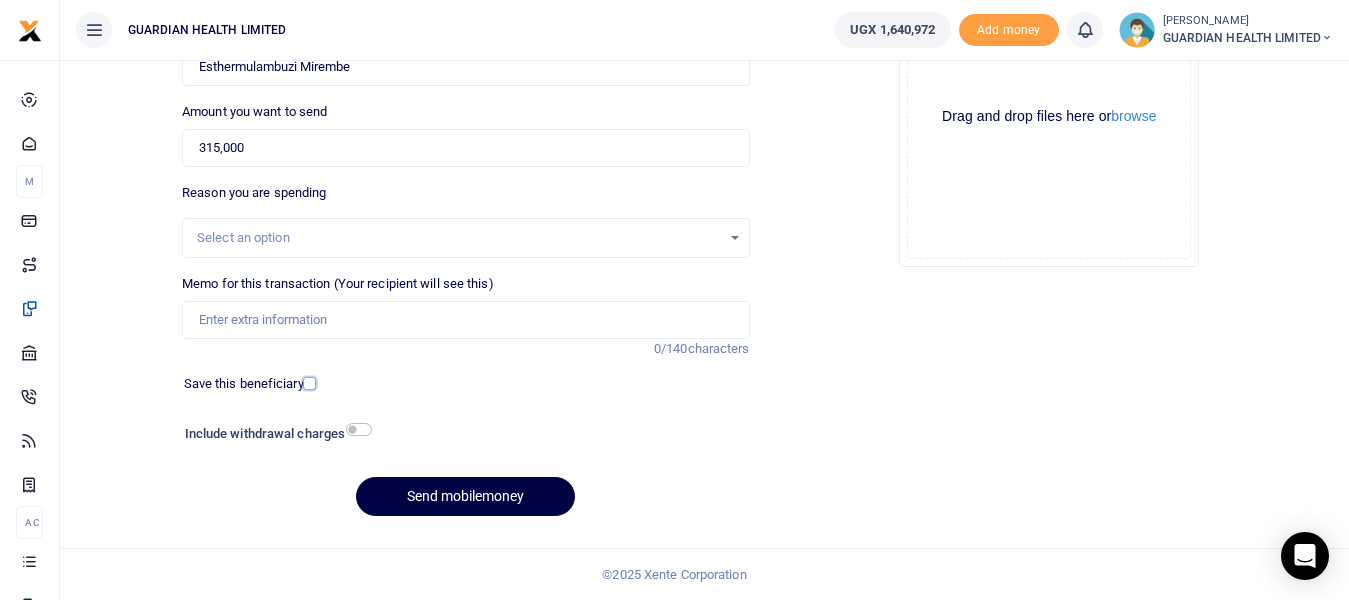 click at bounding box center [309, 383] 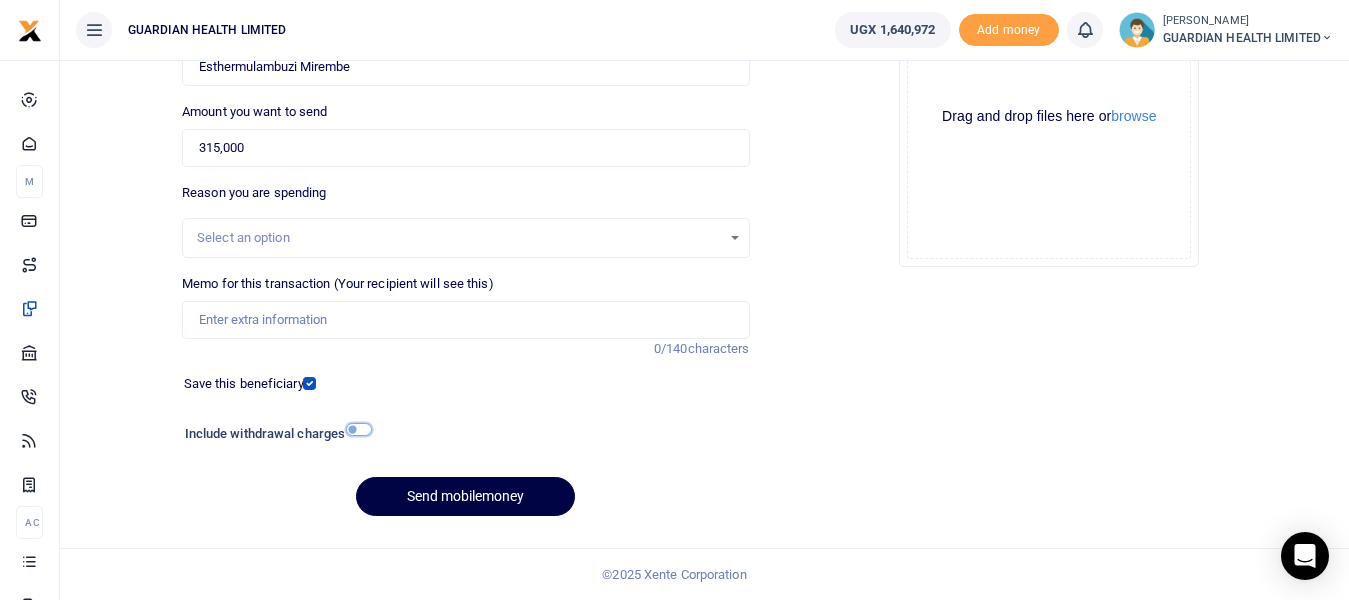 click at bounding box center [359, 429] 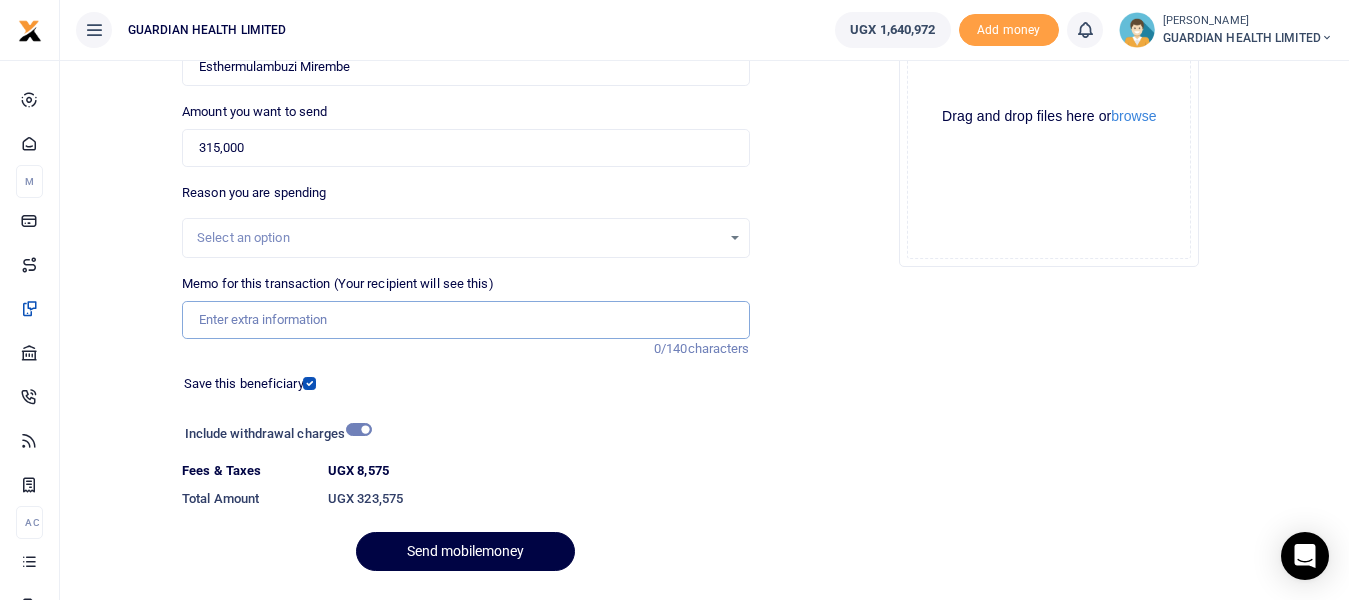 click on "Memo for this transaction (Your recipient will see this)" at bounding box center (465, 320) 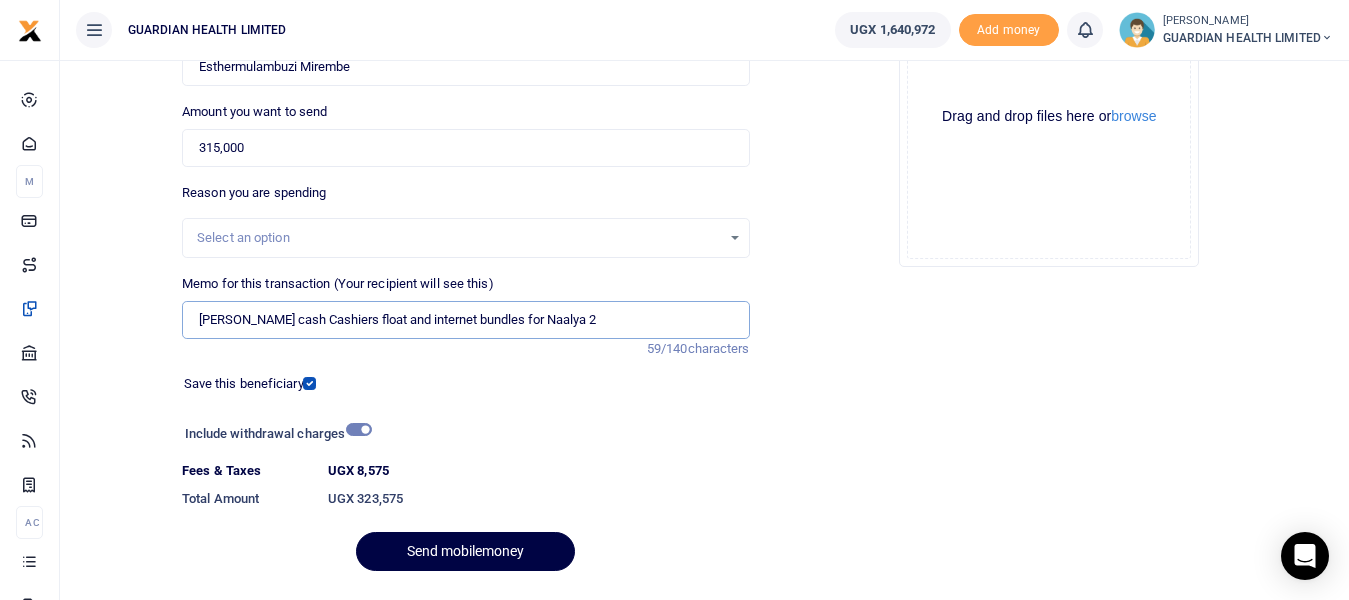 type on "Petty cash Cashiers float and internet bundles for Naalya 2" 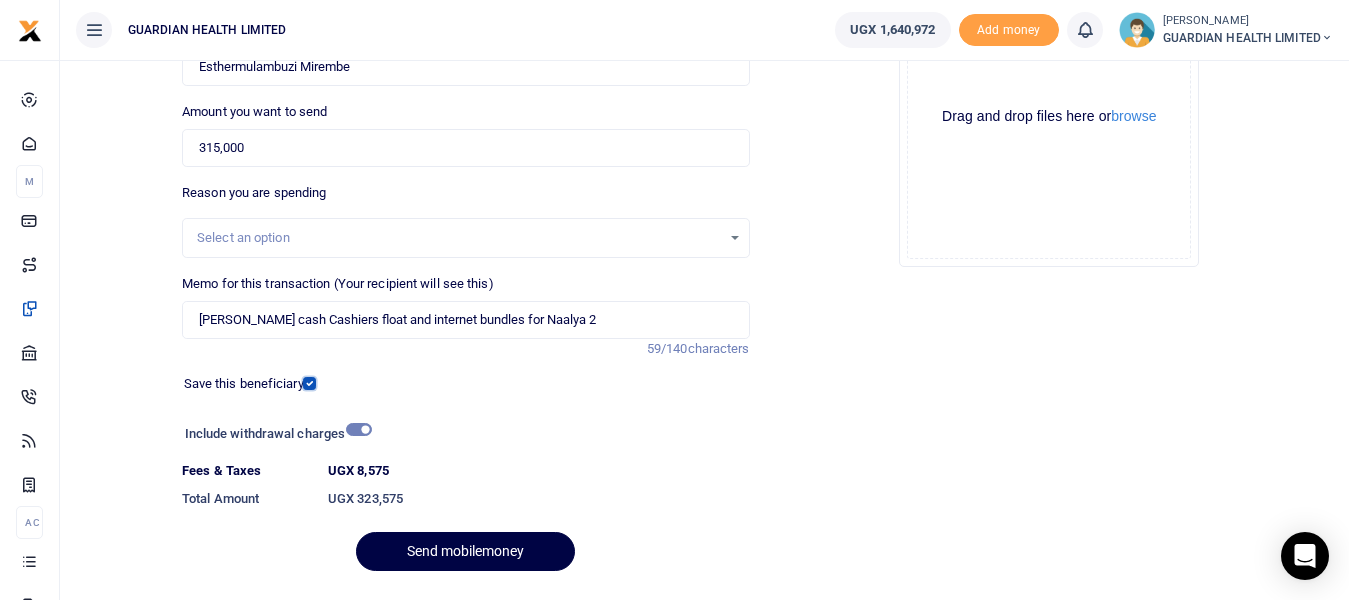 click at bounding box center (309, 383) 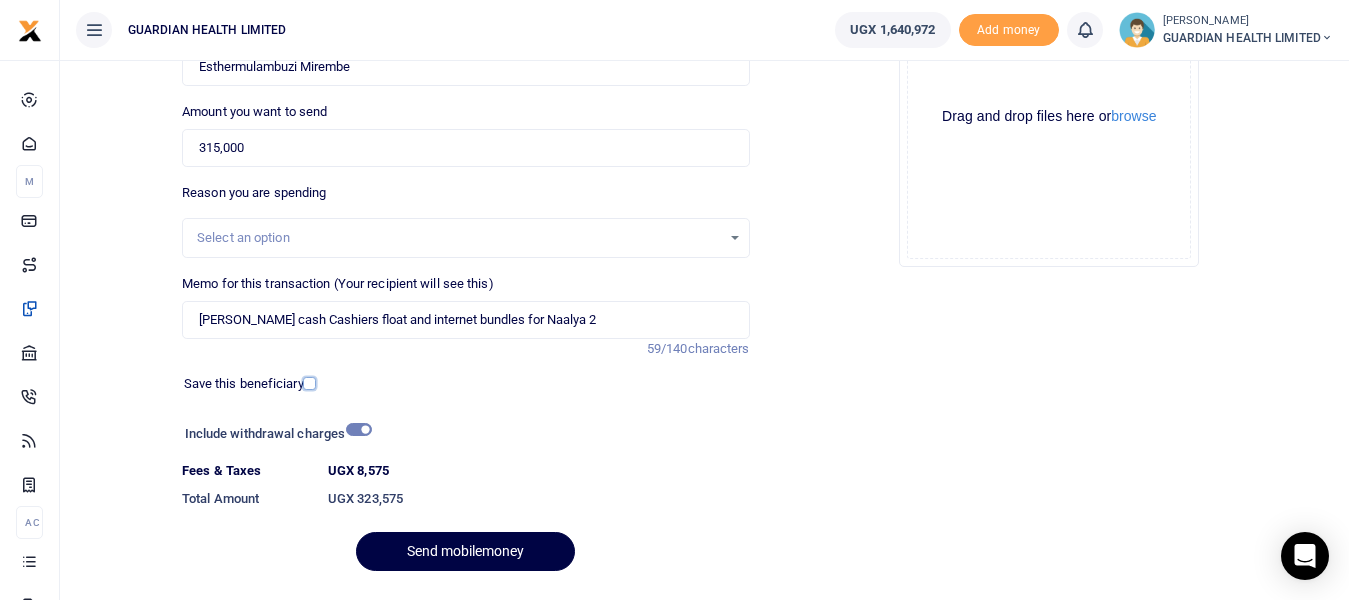 scroll, scrollTop: 321, scrollLeft: 0, axis: vertical 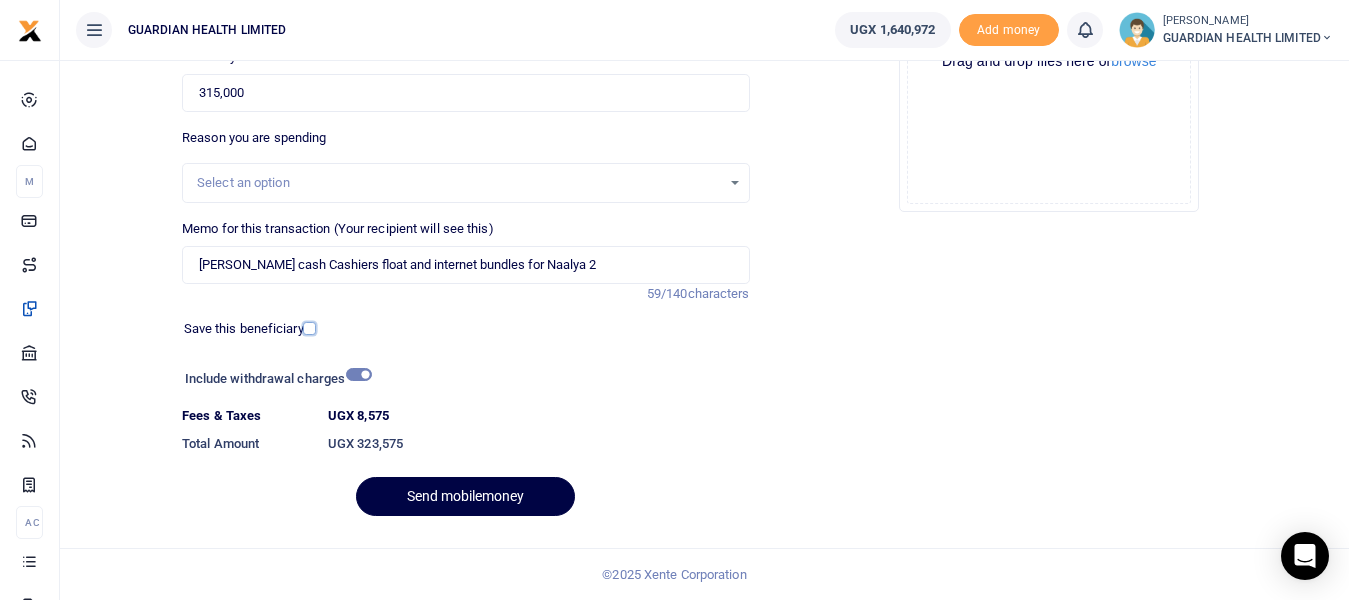 click at bounding box center [309, 328] 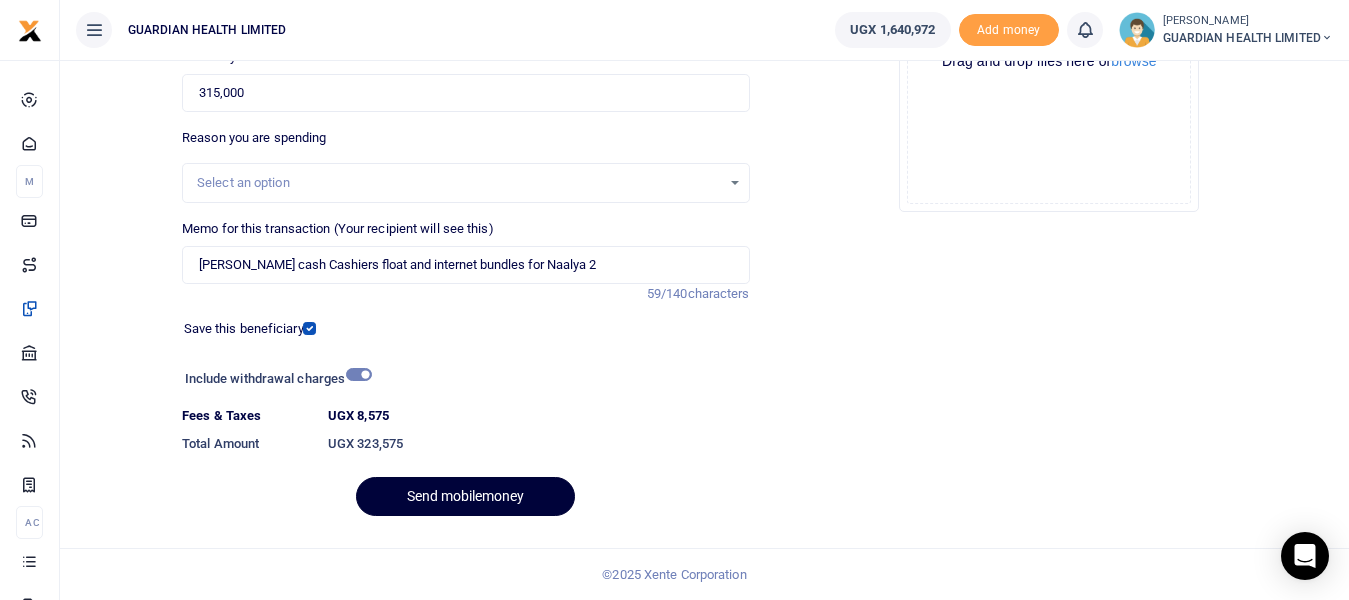 click on "Send mobilemoney" at bounding box center (465, 496) 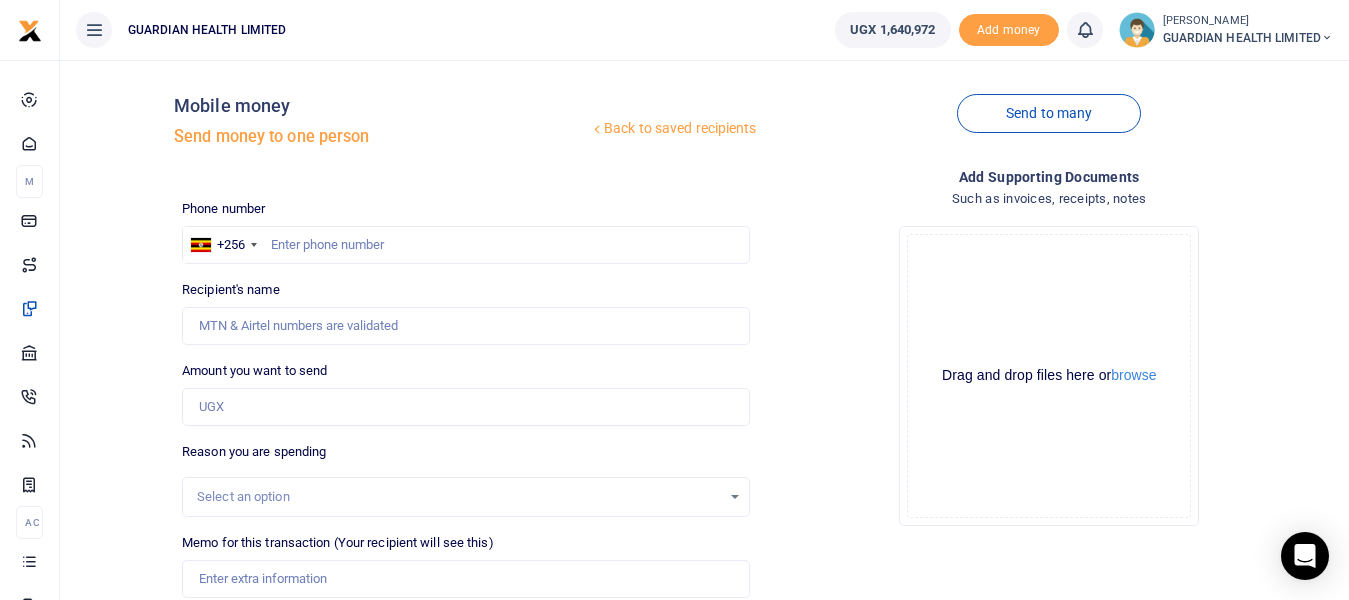 scroll, scrollTop: 0, scrollLeft: 0, axis: both 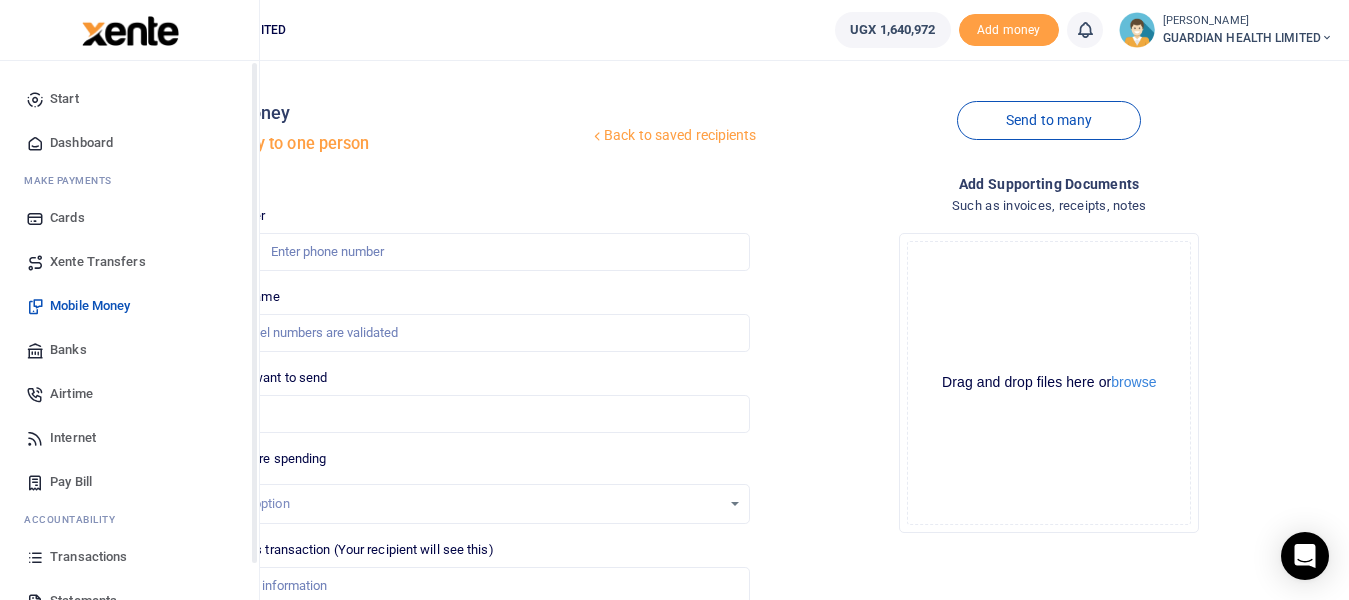 click on "Dashboard" at bounding box center [81, 143] 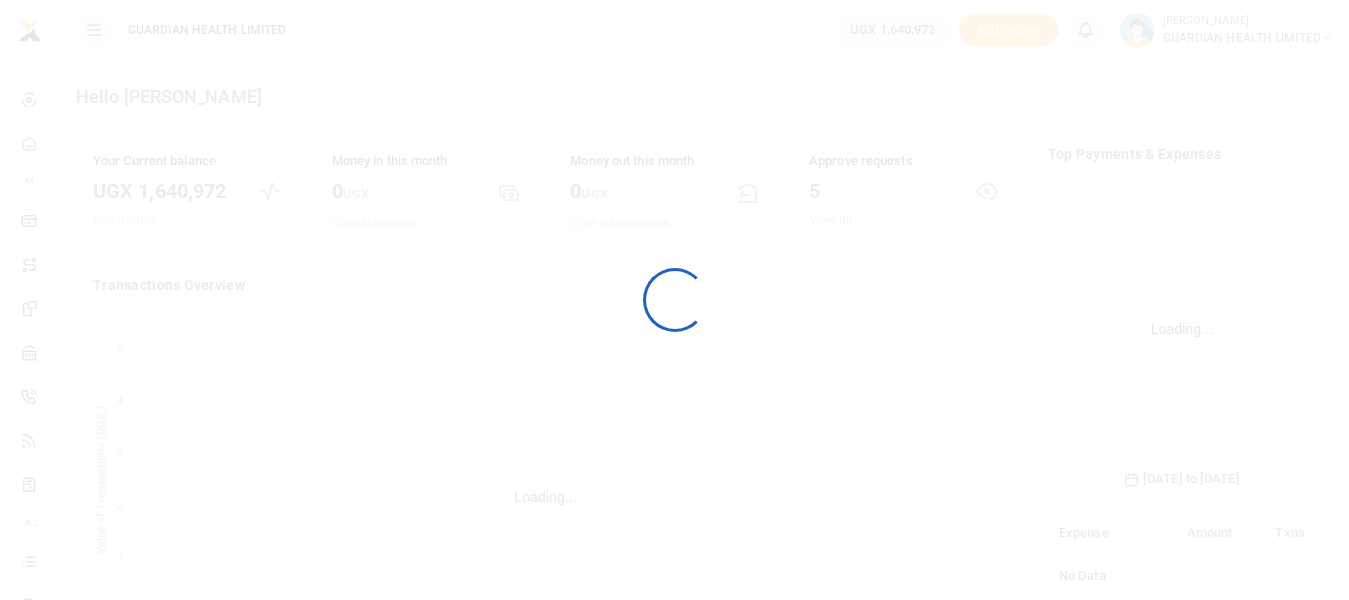 scroll, scrollTop: 0, scrollLeft: 0, axis: both 